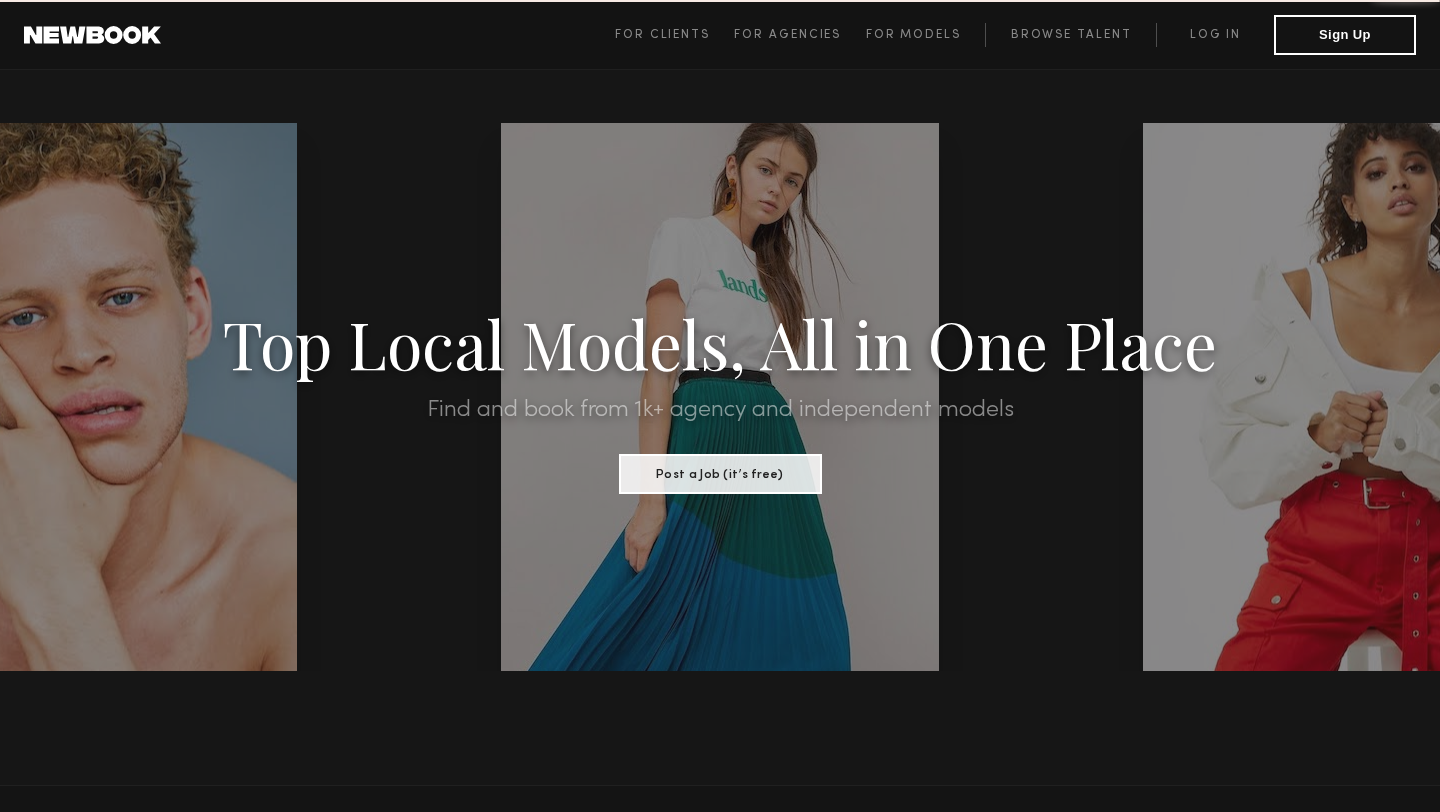 scroll, scrollTop: 0, scrollLeft: 0, axis: both 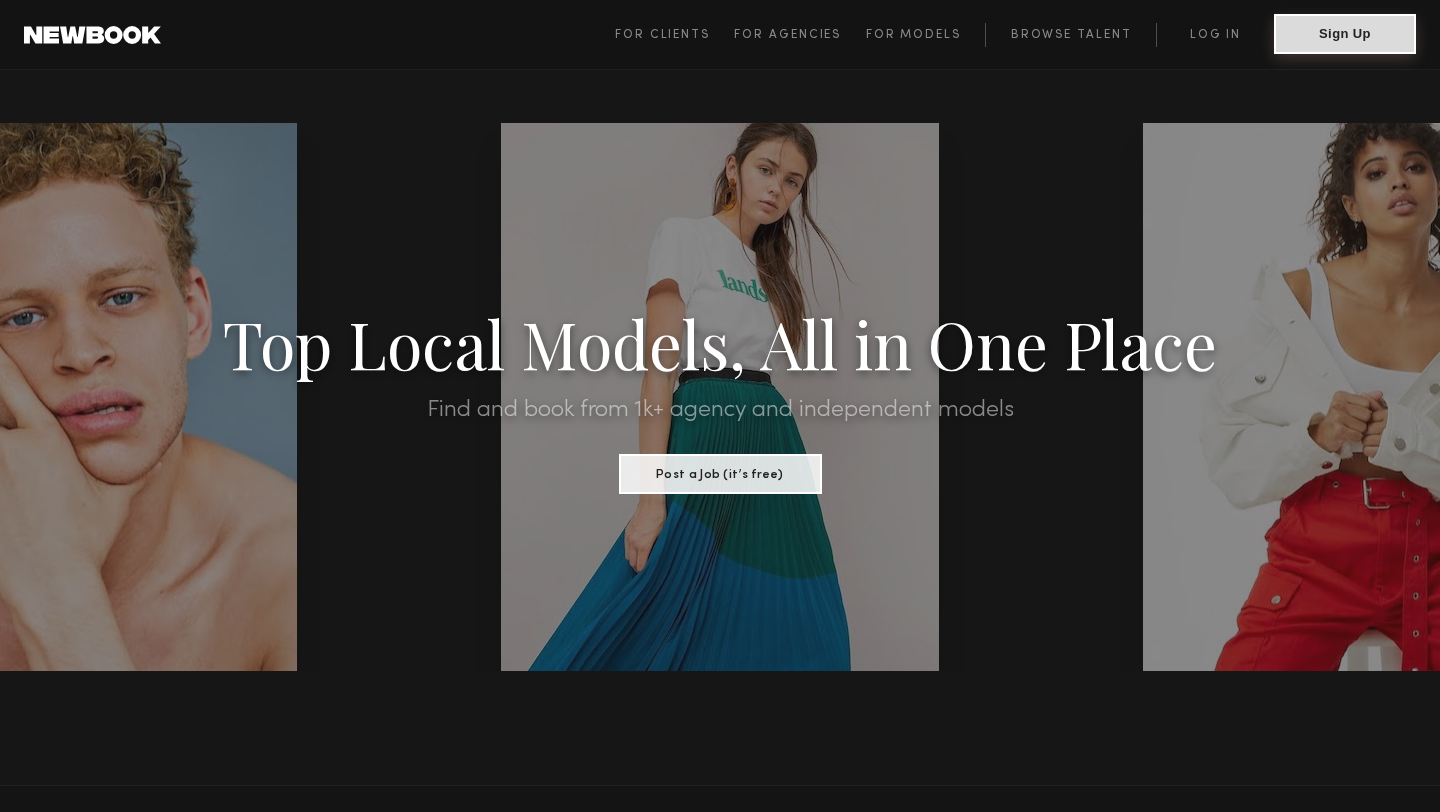 click on "Sign Up" 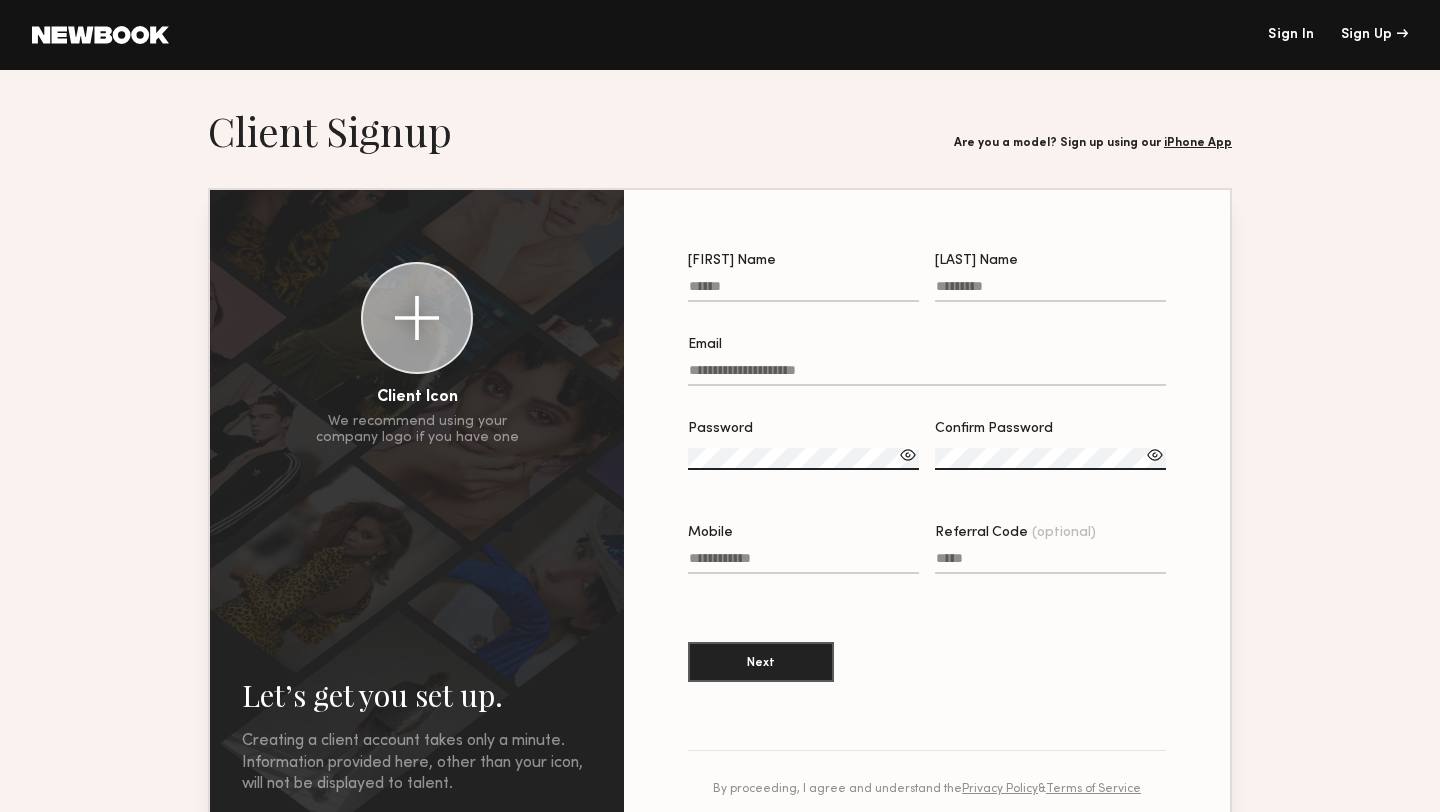 click on "[FIRST] Name" 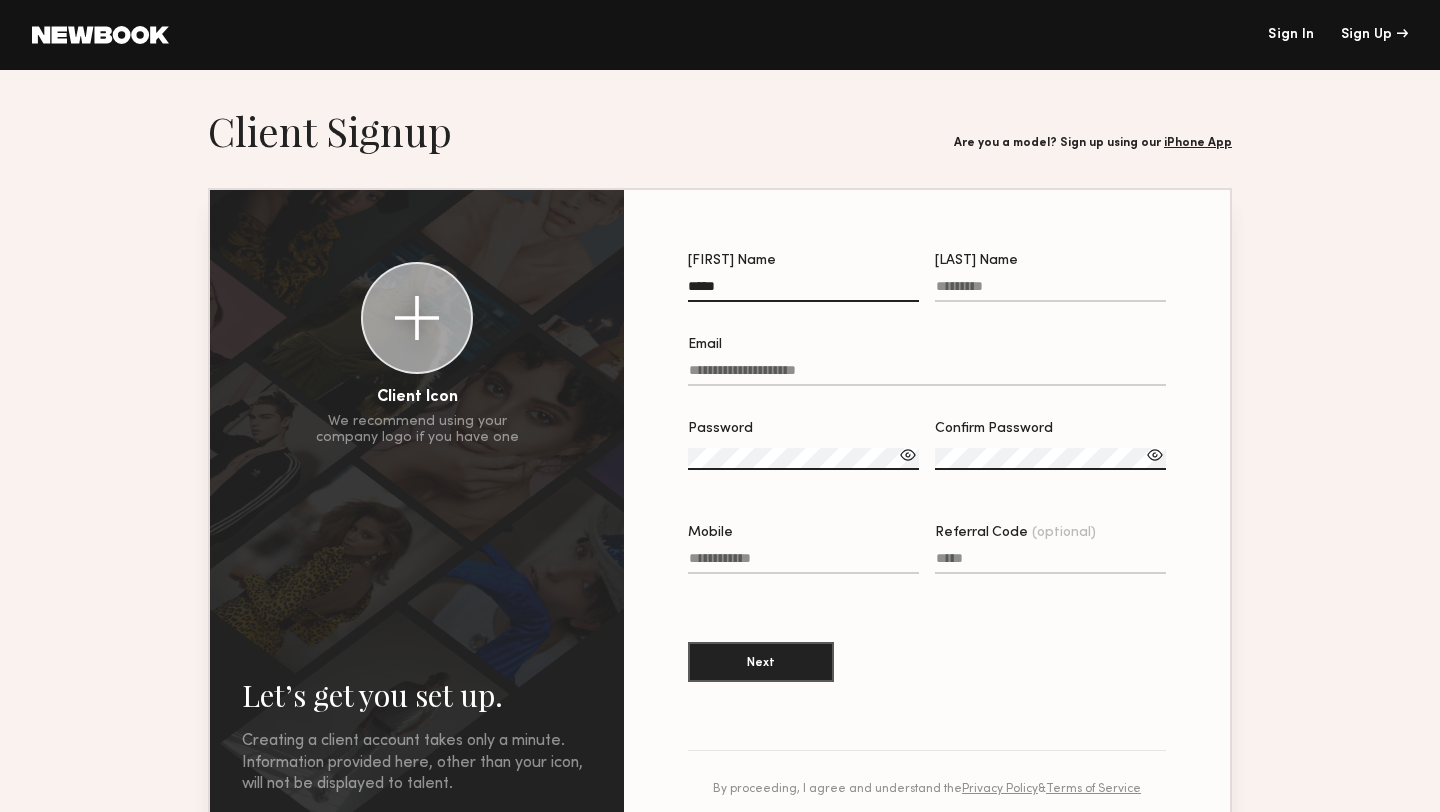 type on "*****" 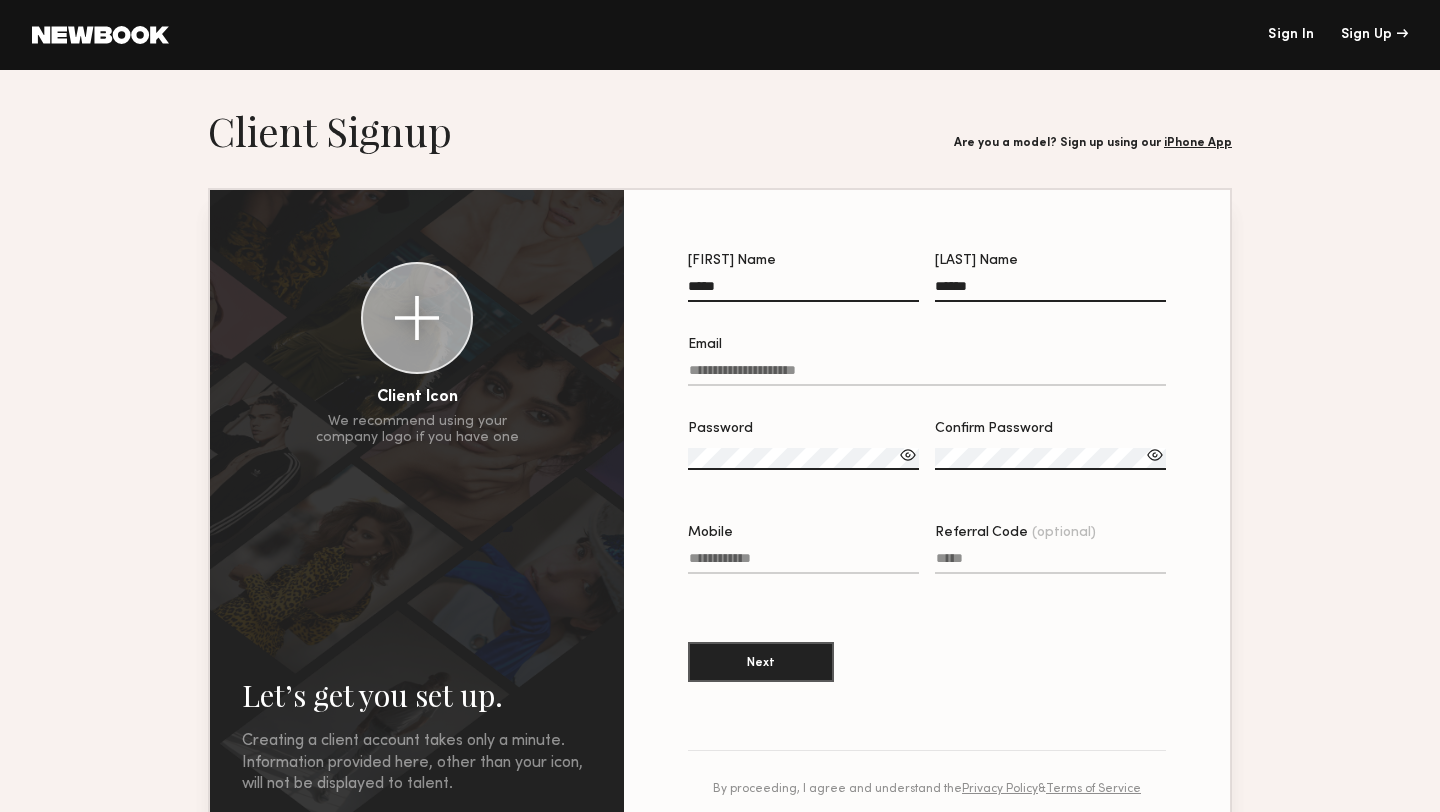 type on "******" 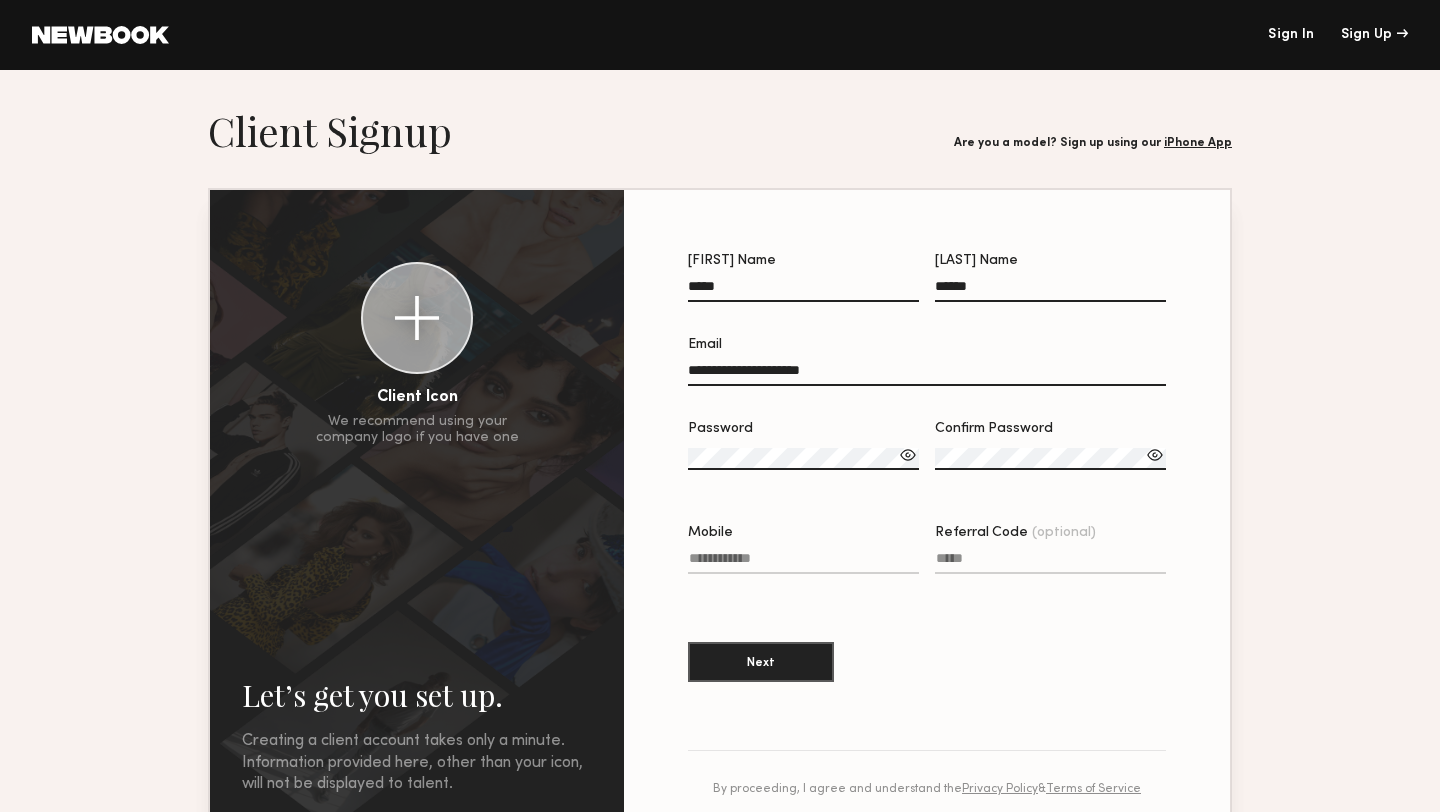 type on "**********" 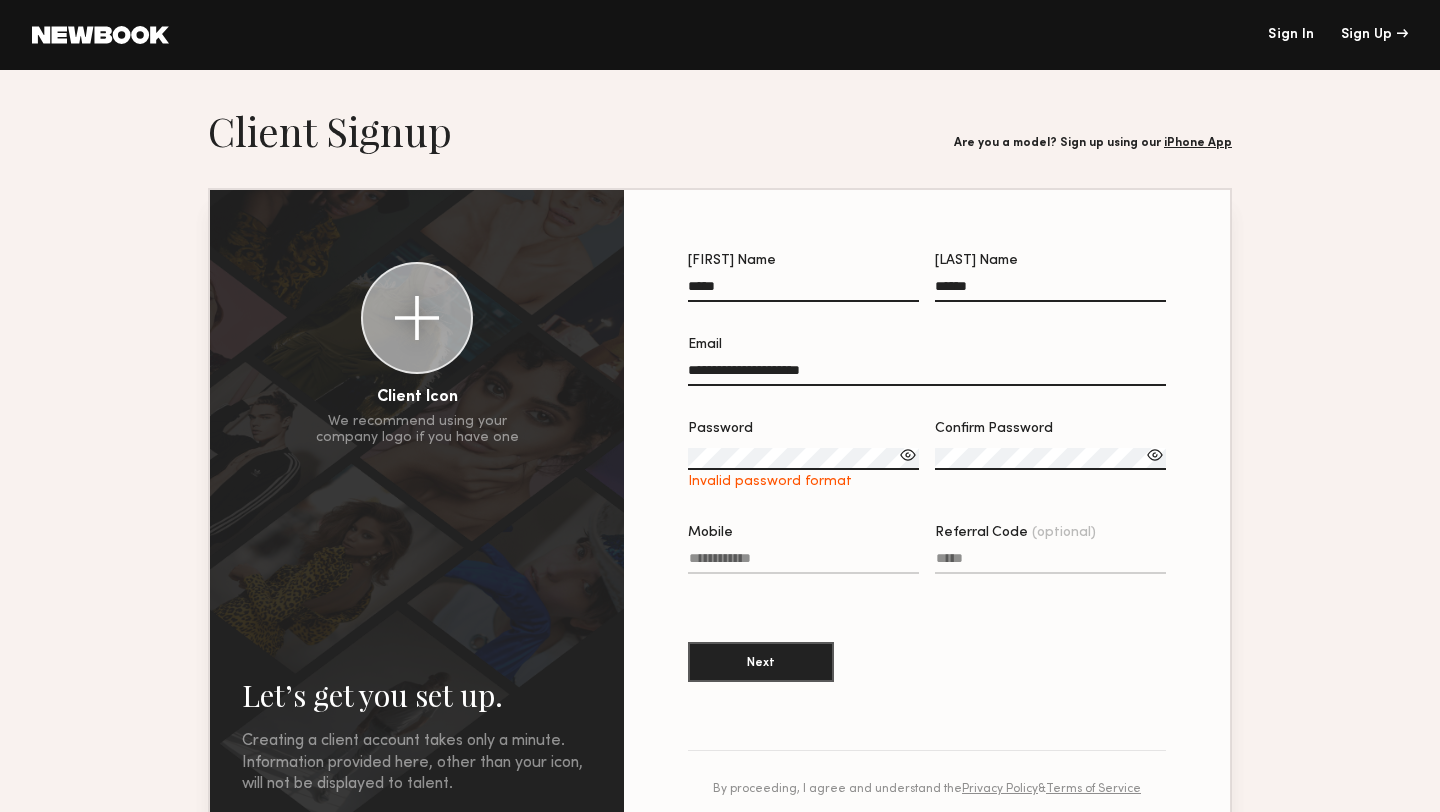 click on "Password Invalid password format" 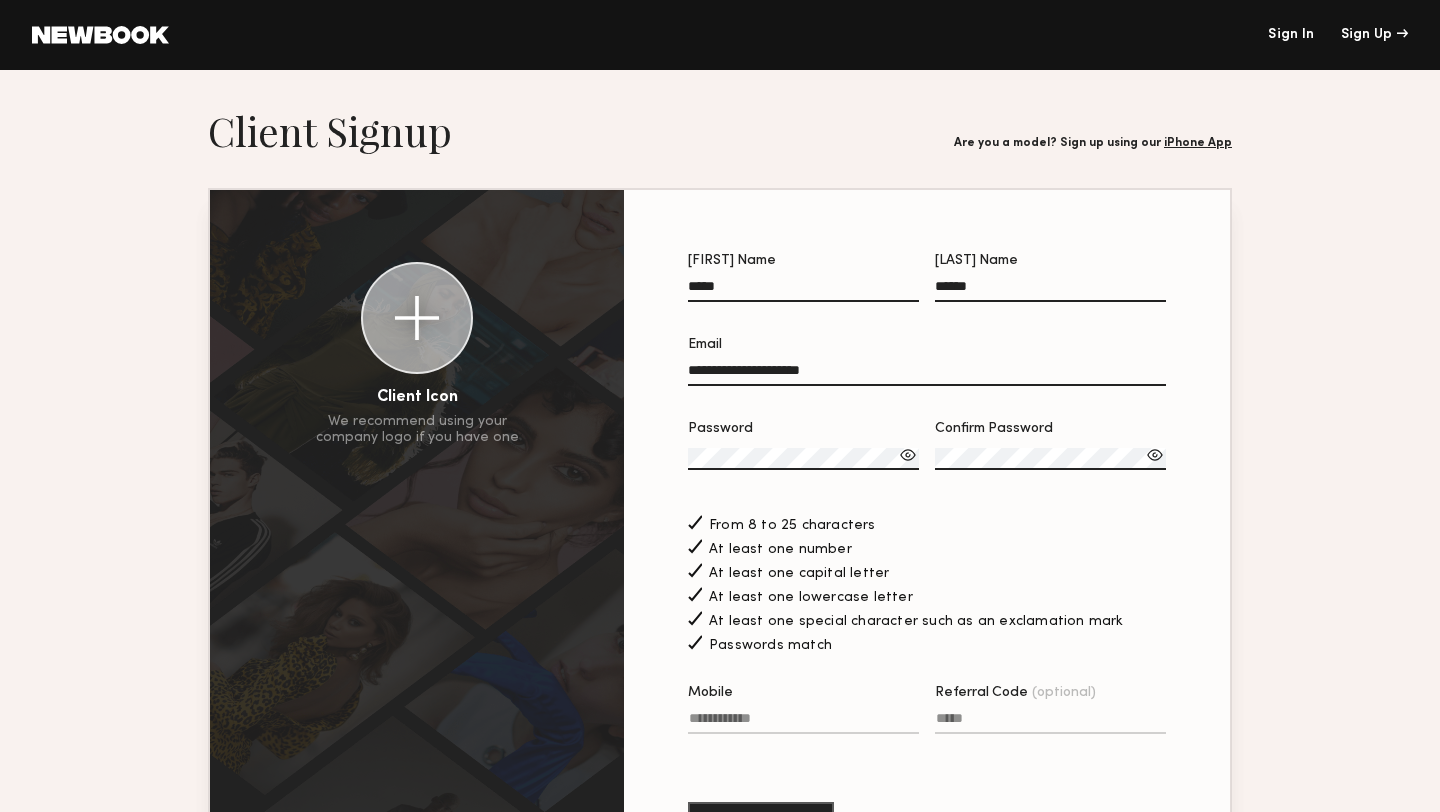 click on "At least one capital letter" 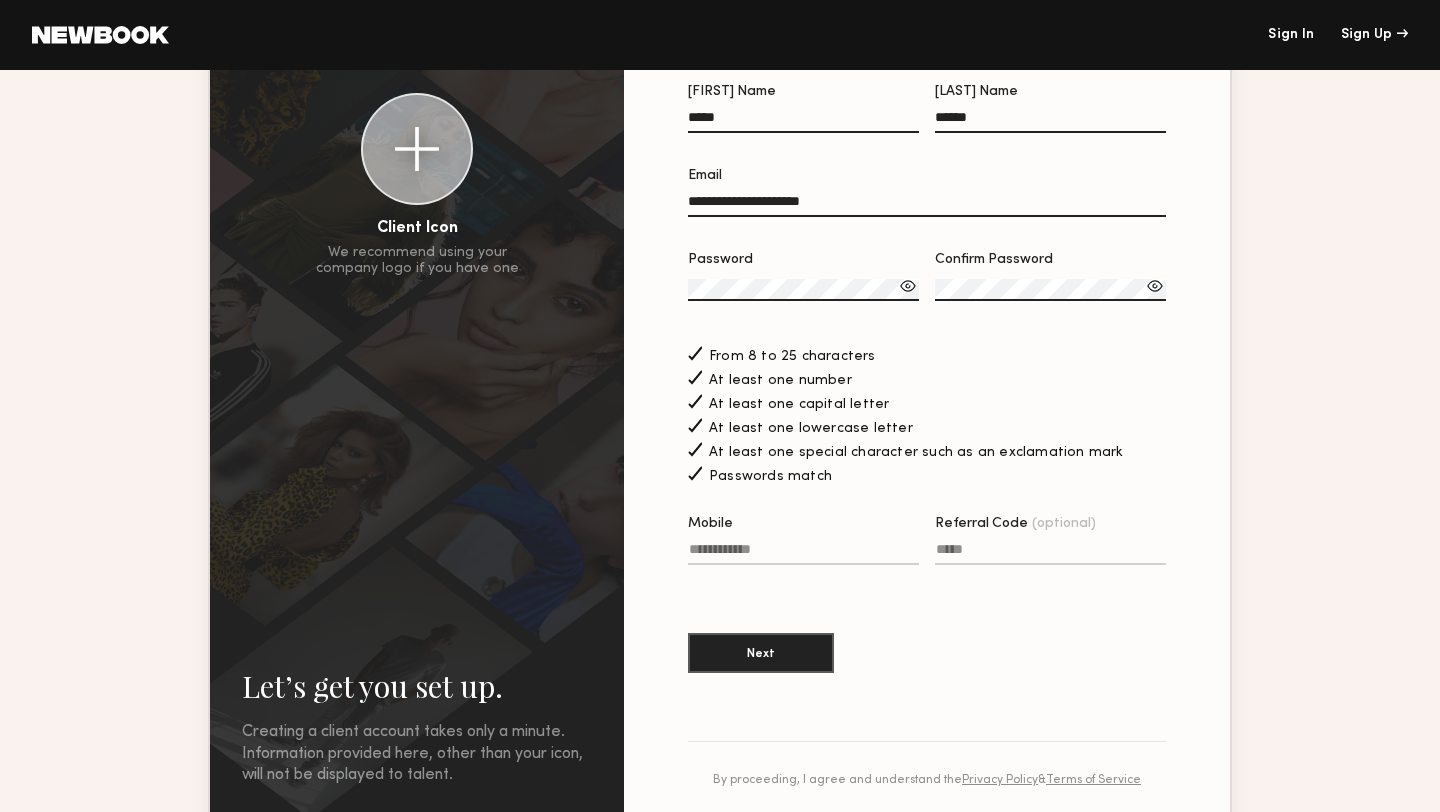 scroll, scrollTop: 175, scrollLeft: 0, axis: vertical 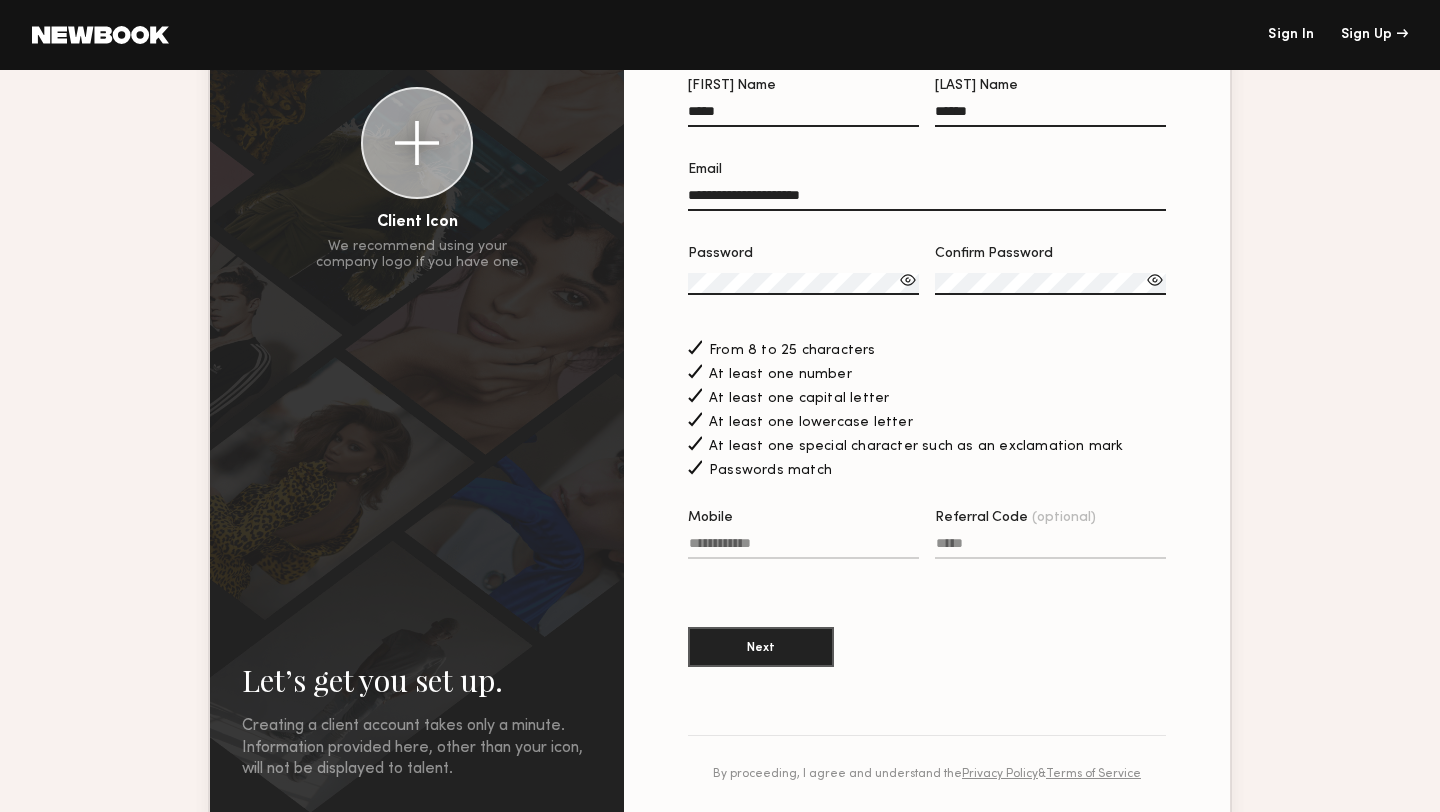 click on "Mobile" 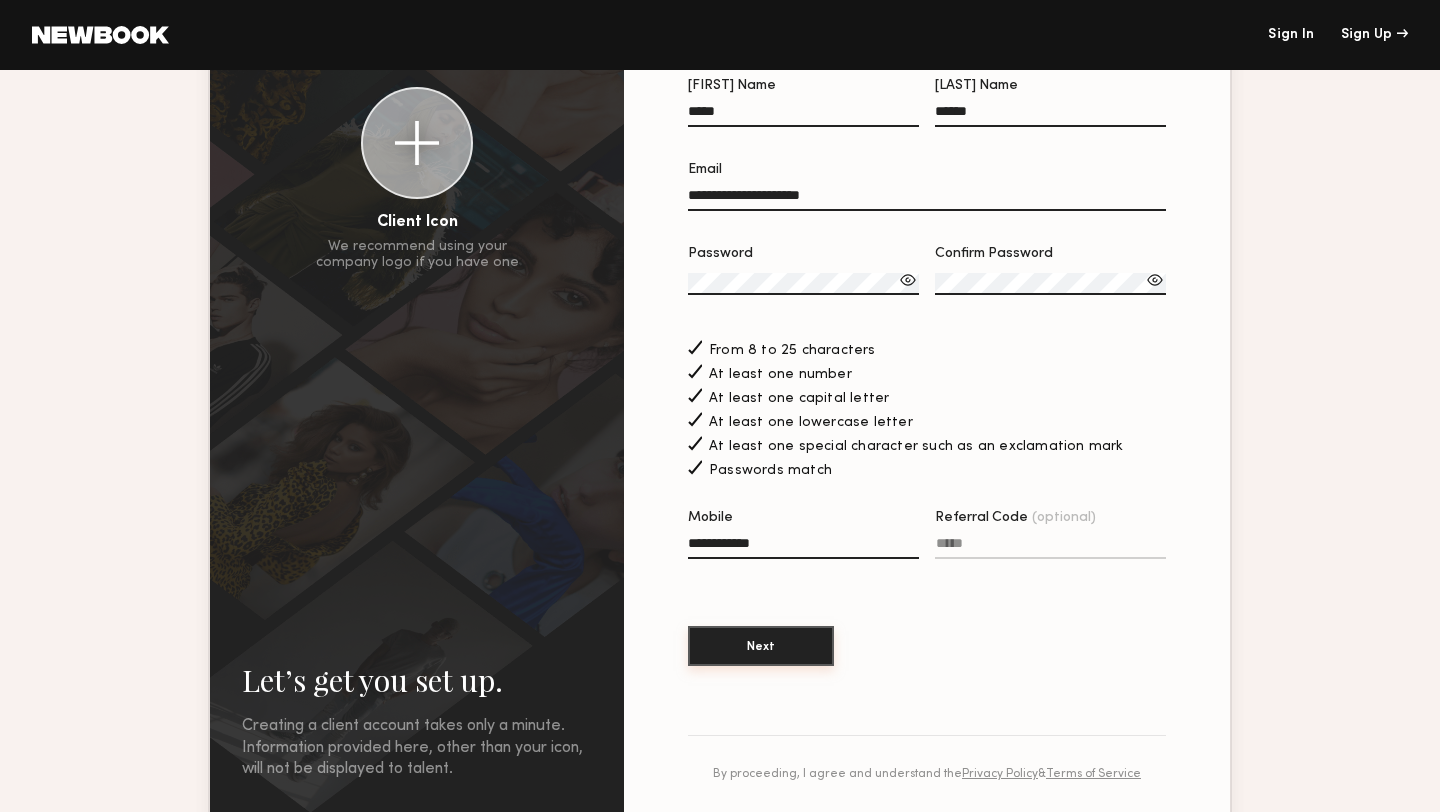 type on "**********" 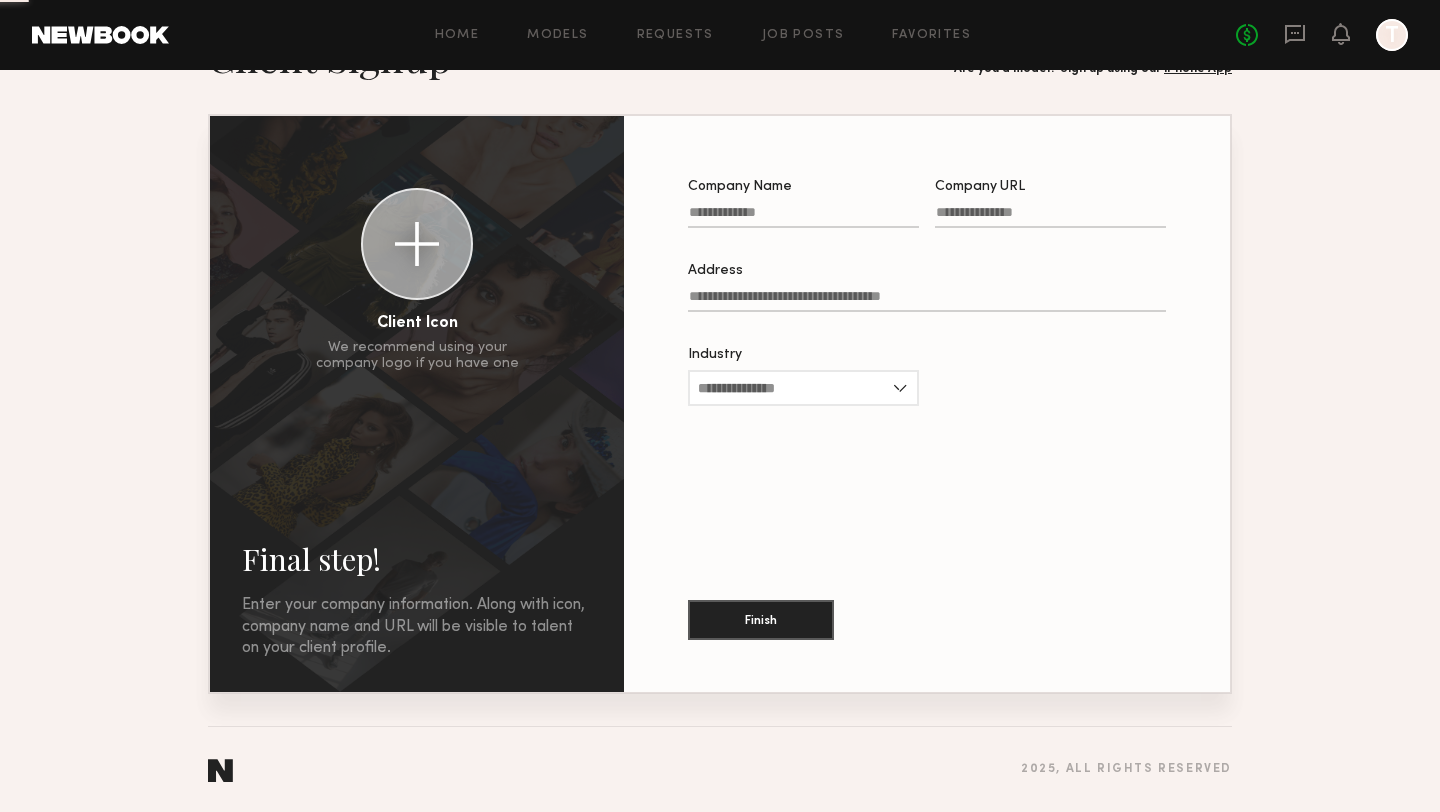 scroll, scrollTop: 0, scrollLeft: 0, axis: both 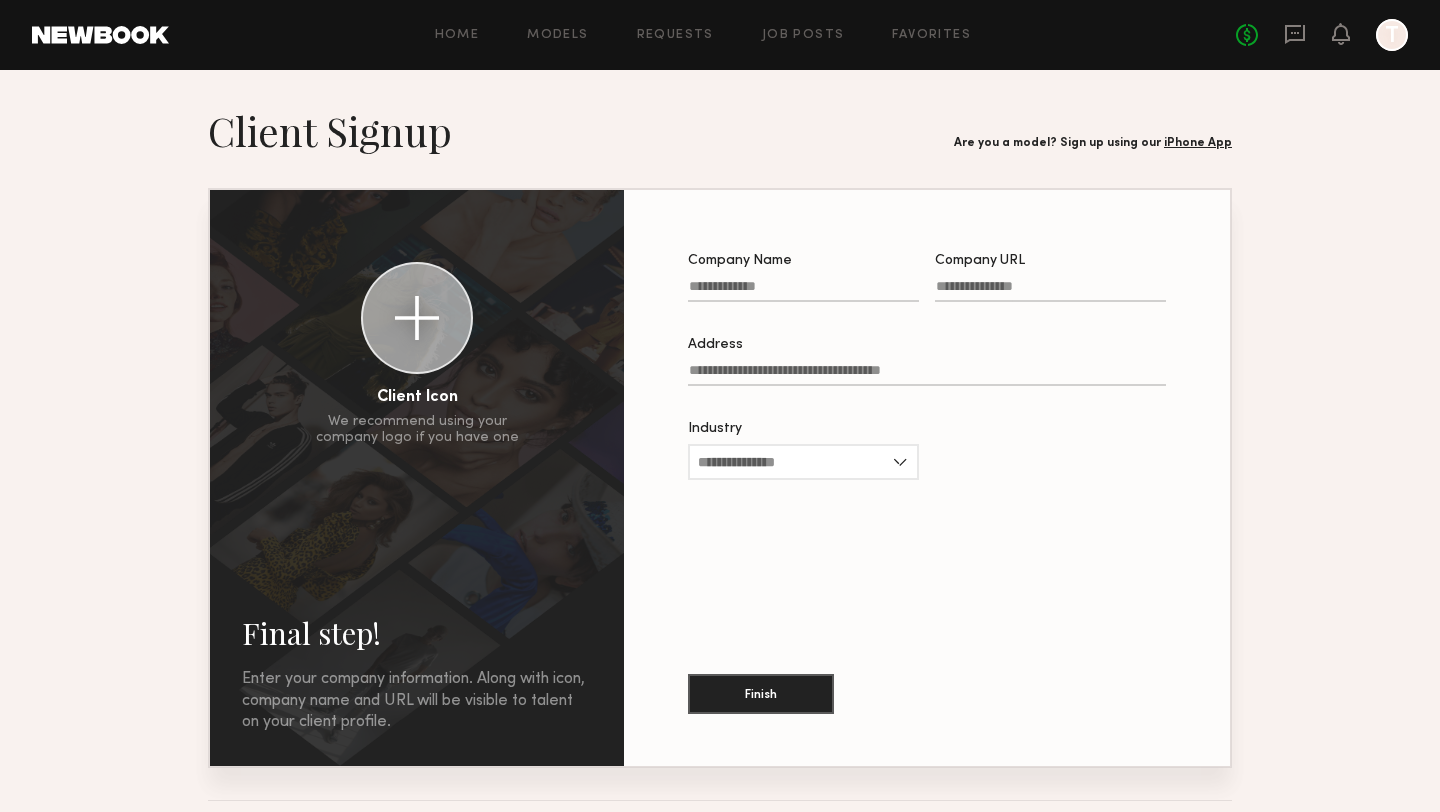 click on "Company Name" 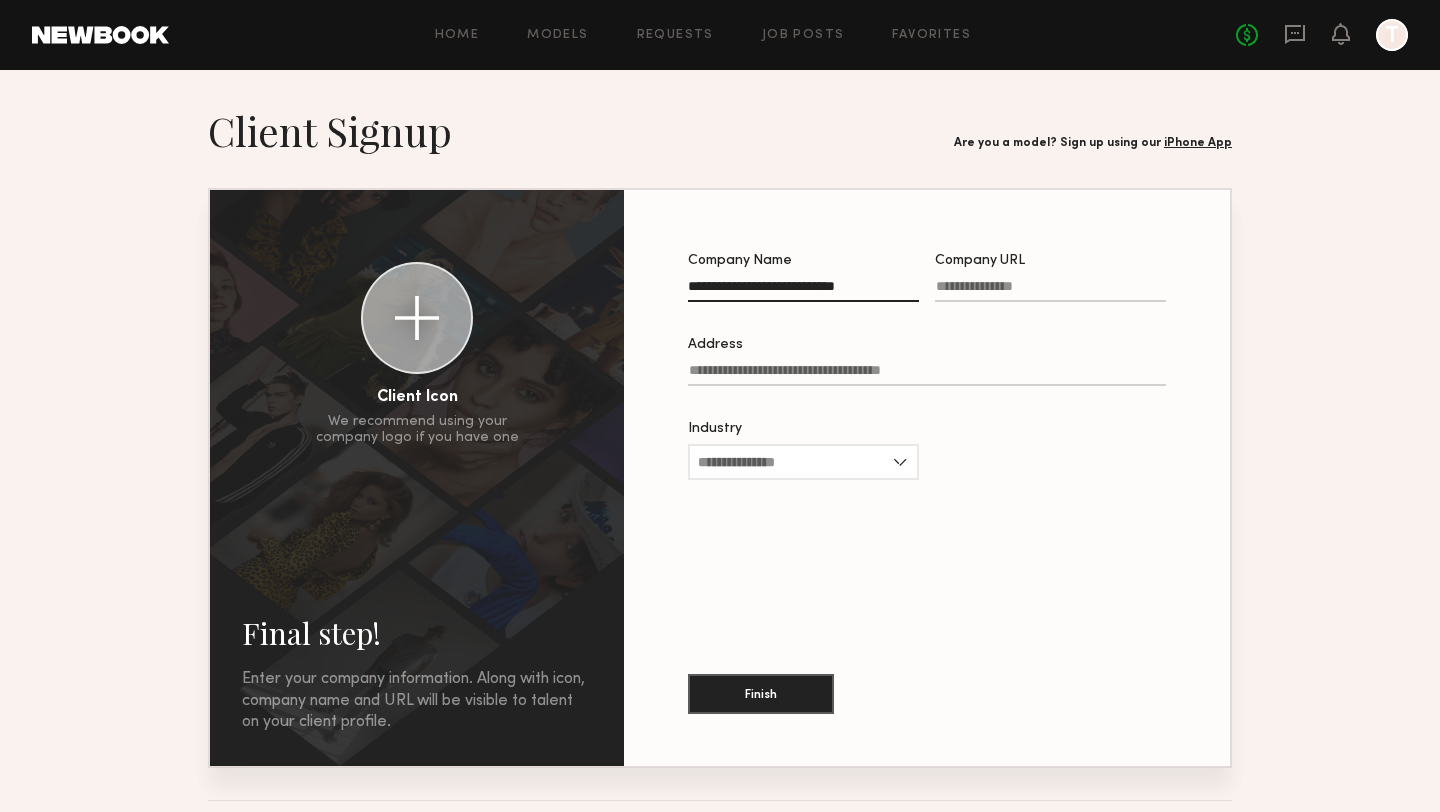 type on "**********" 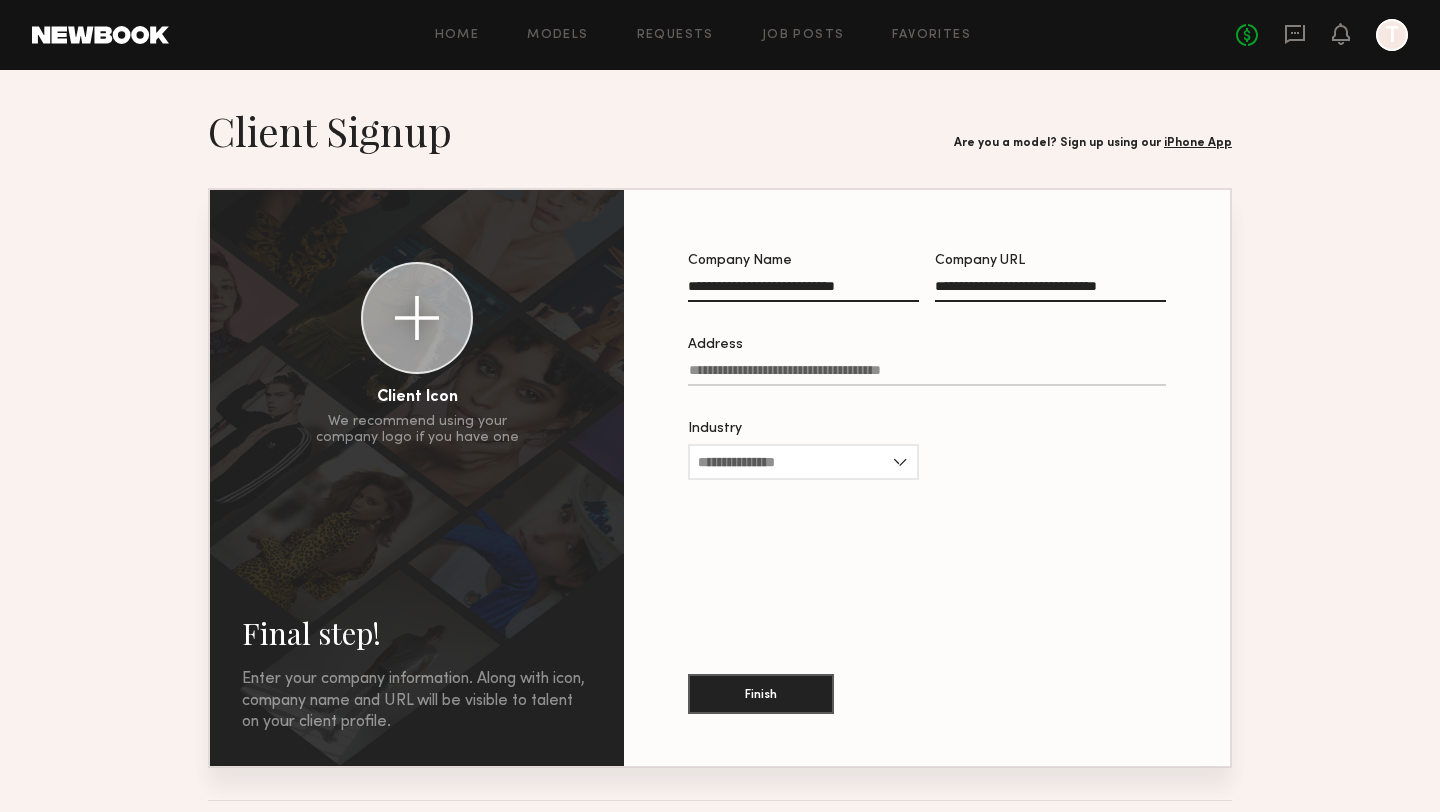 type on "**********" 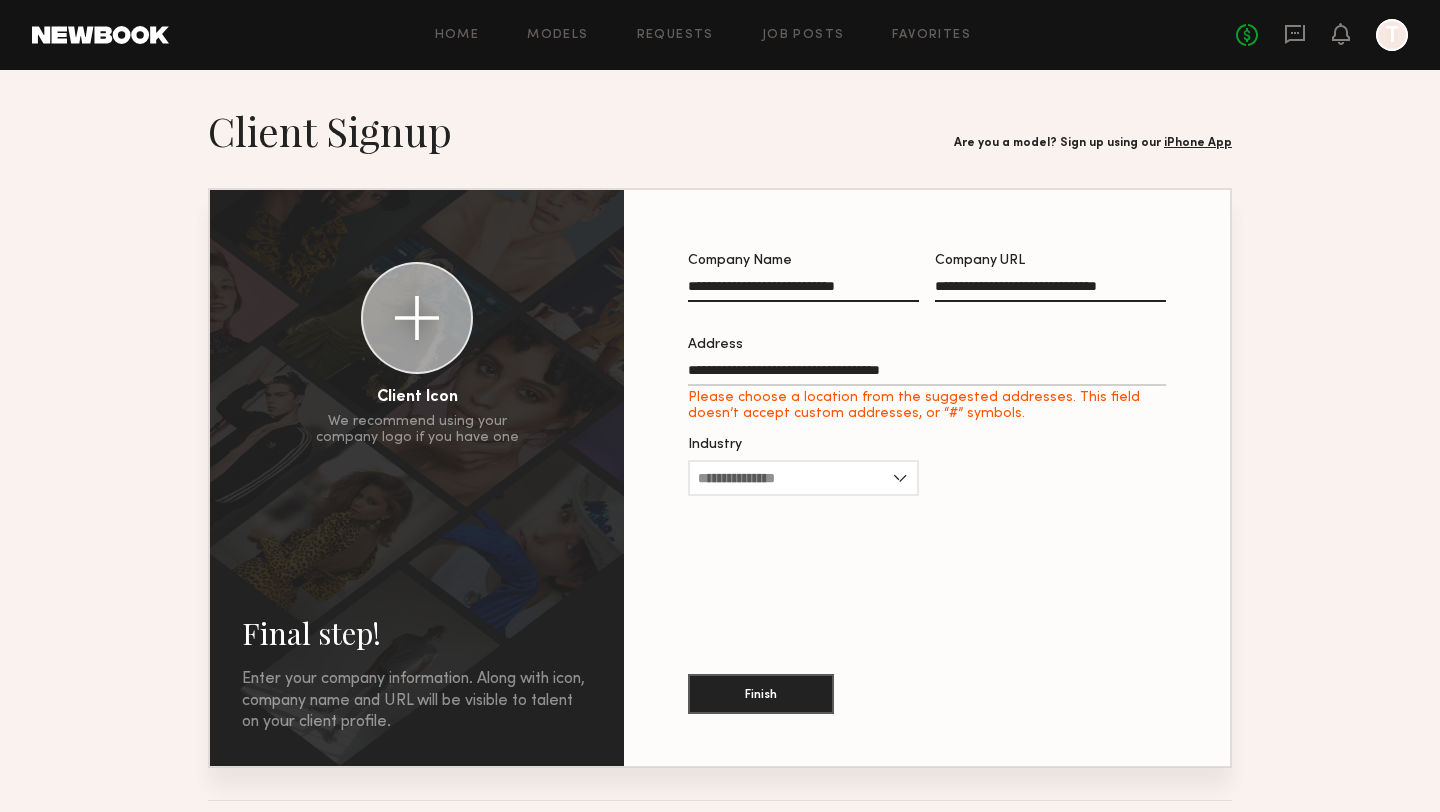 type on "**********" 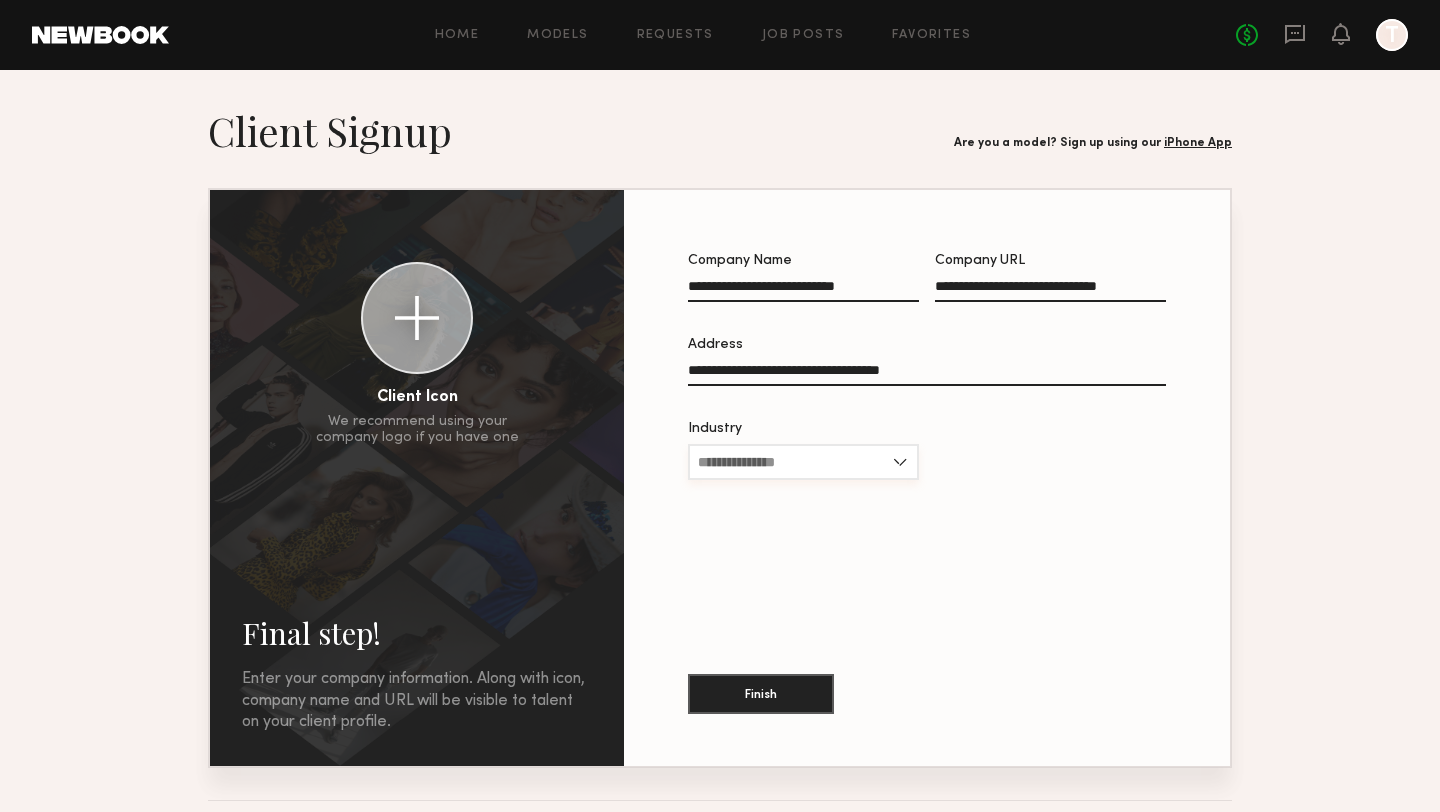 click on "Industry" at bounding box center [803, 462] 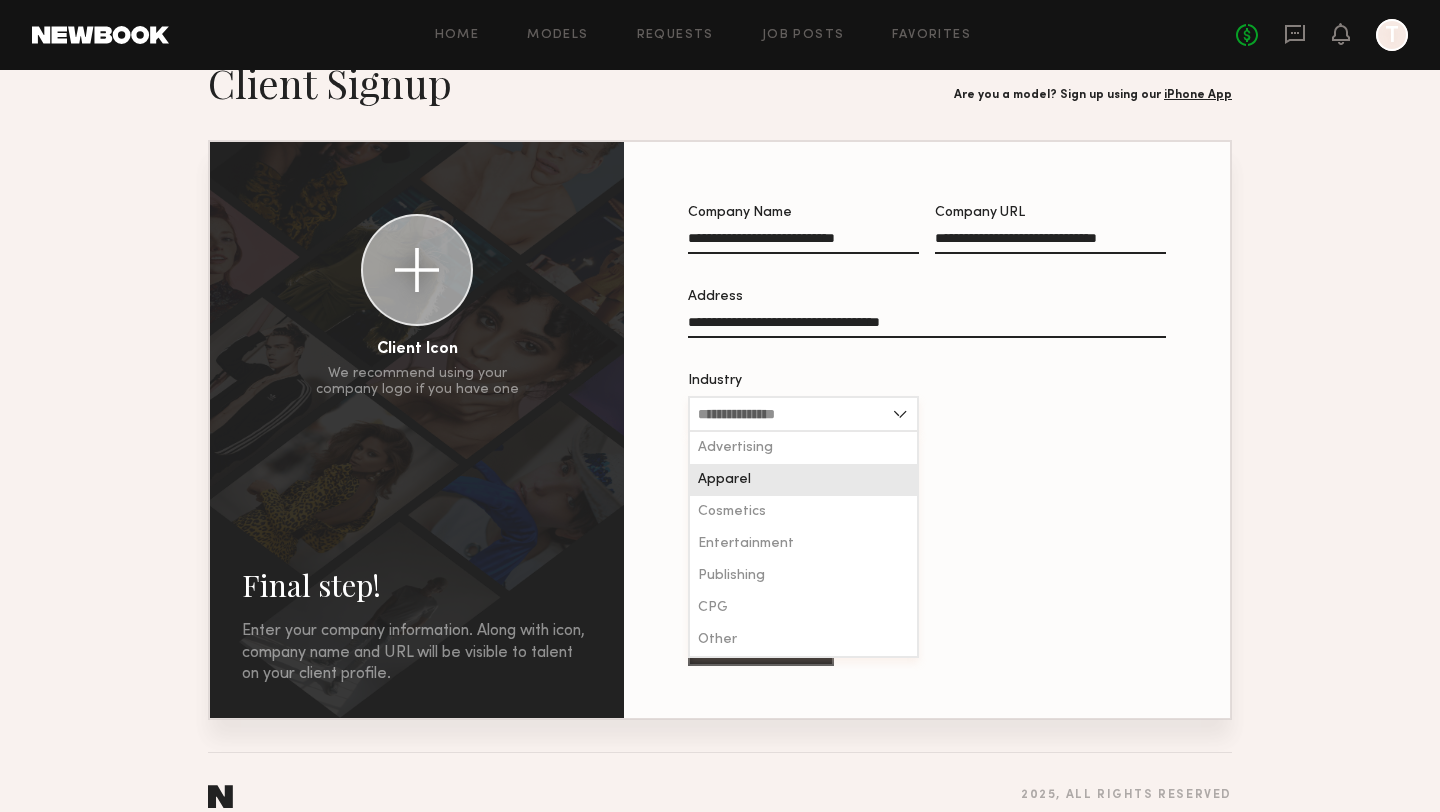 scroll, scrollTop: 51, scrollLeft: 0, axis: vertical 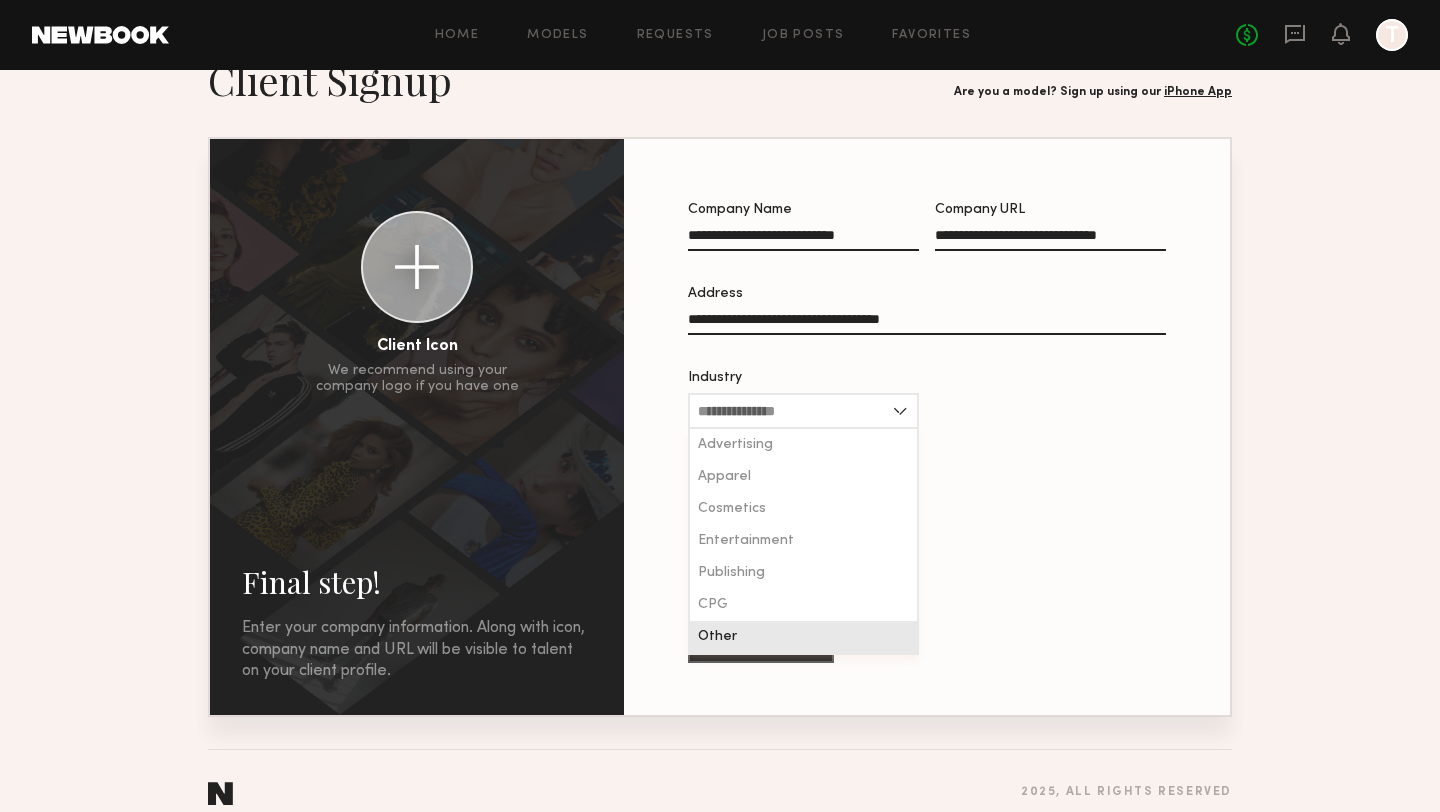 click on "Other" 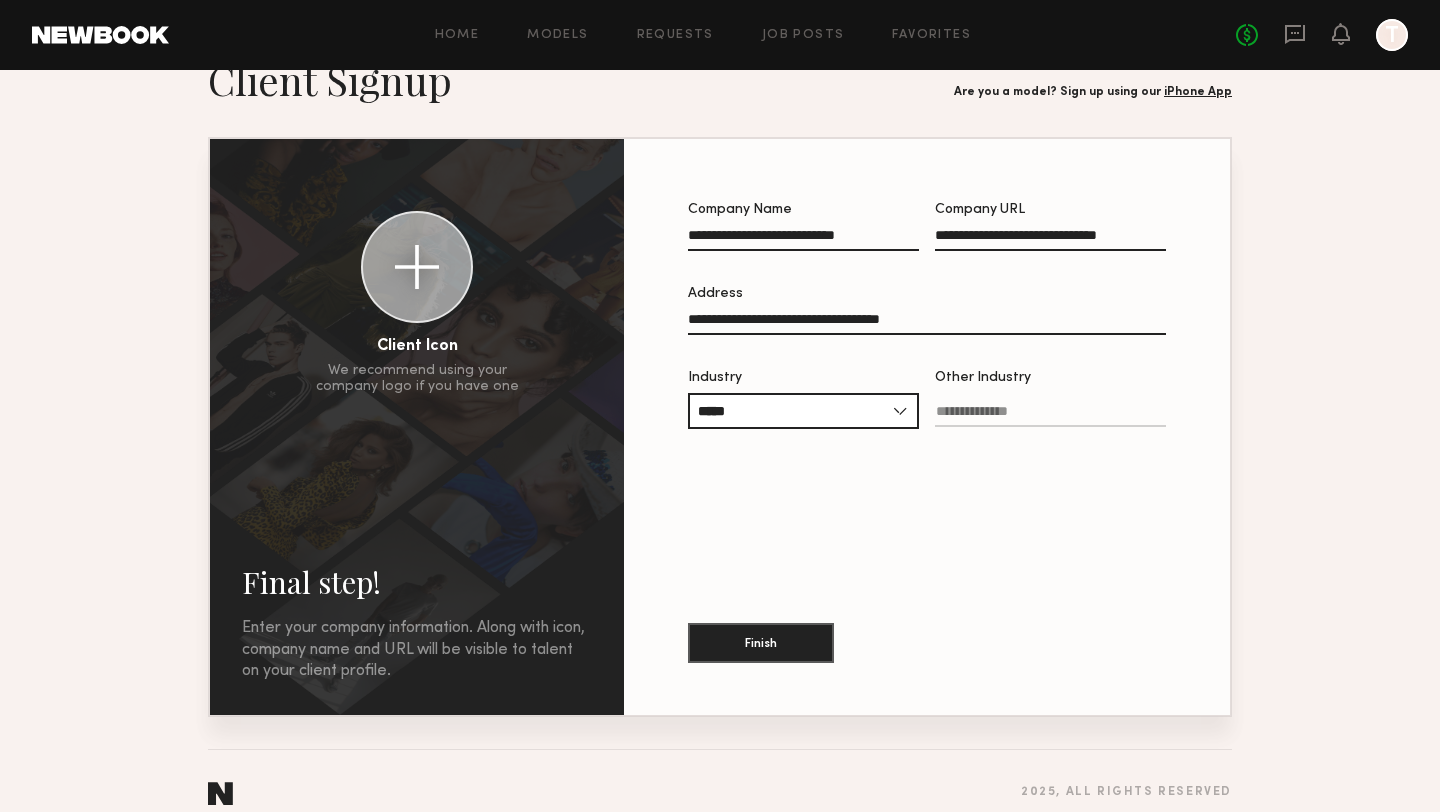 click on "Other Industry" 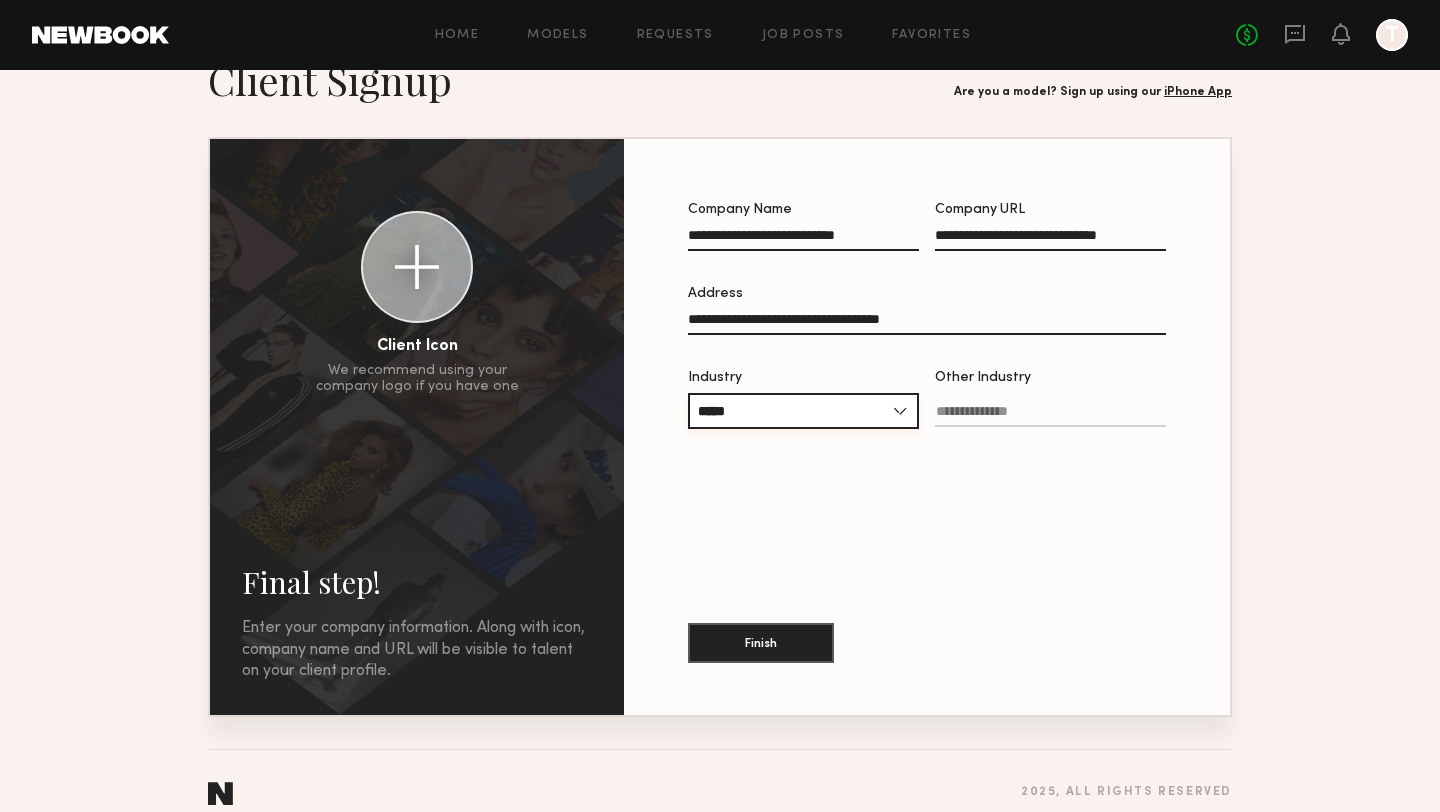 click on "*****" at bounding box center [803, 411] 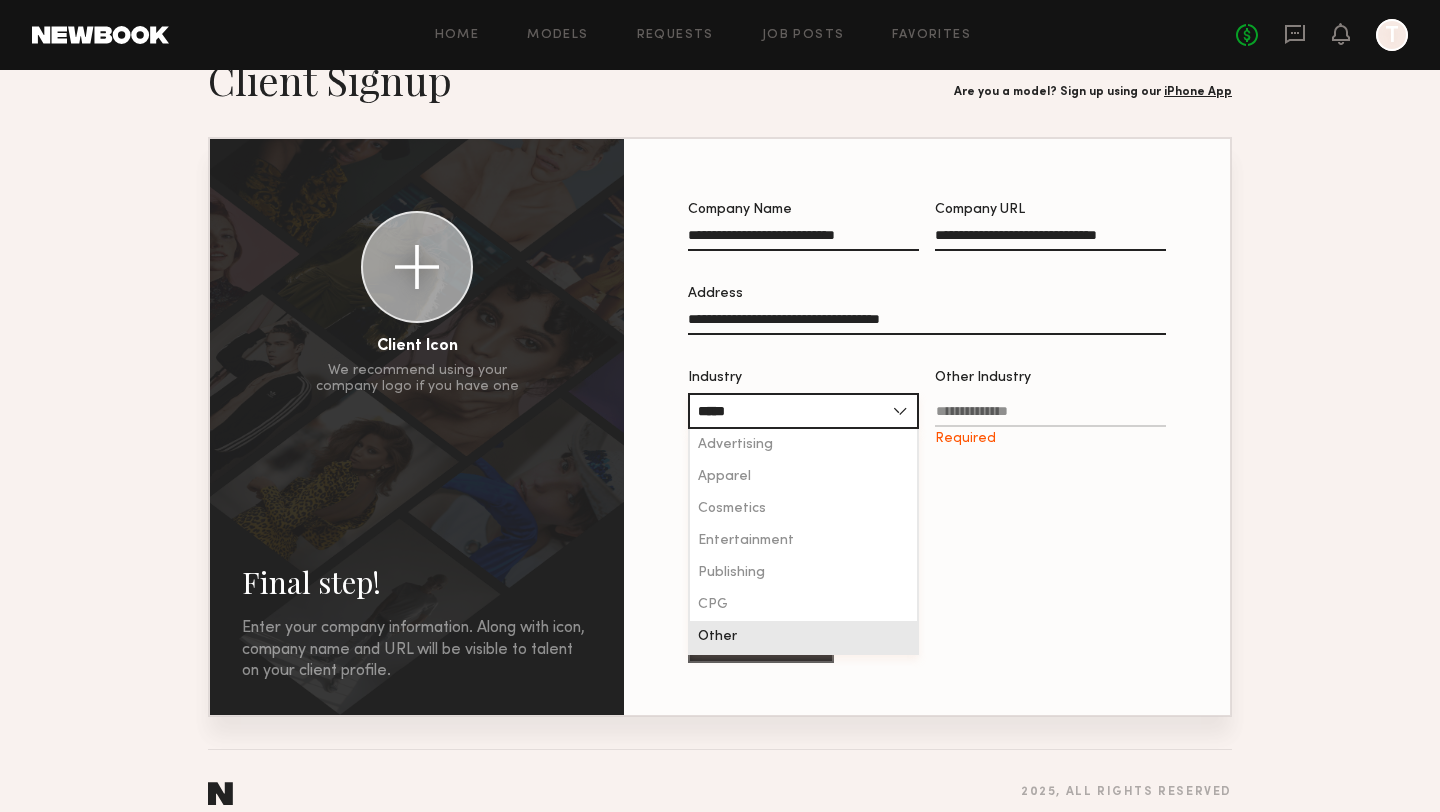 click on "*****" at bounding box center (803, 411) 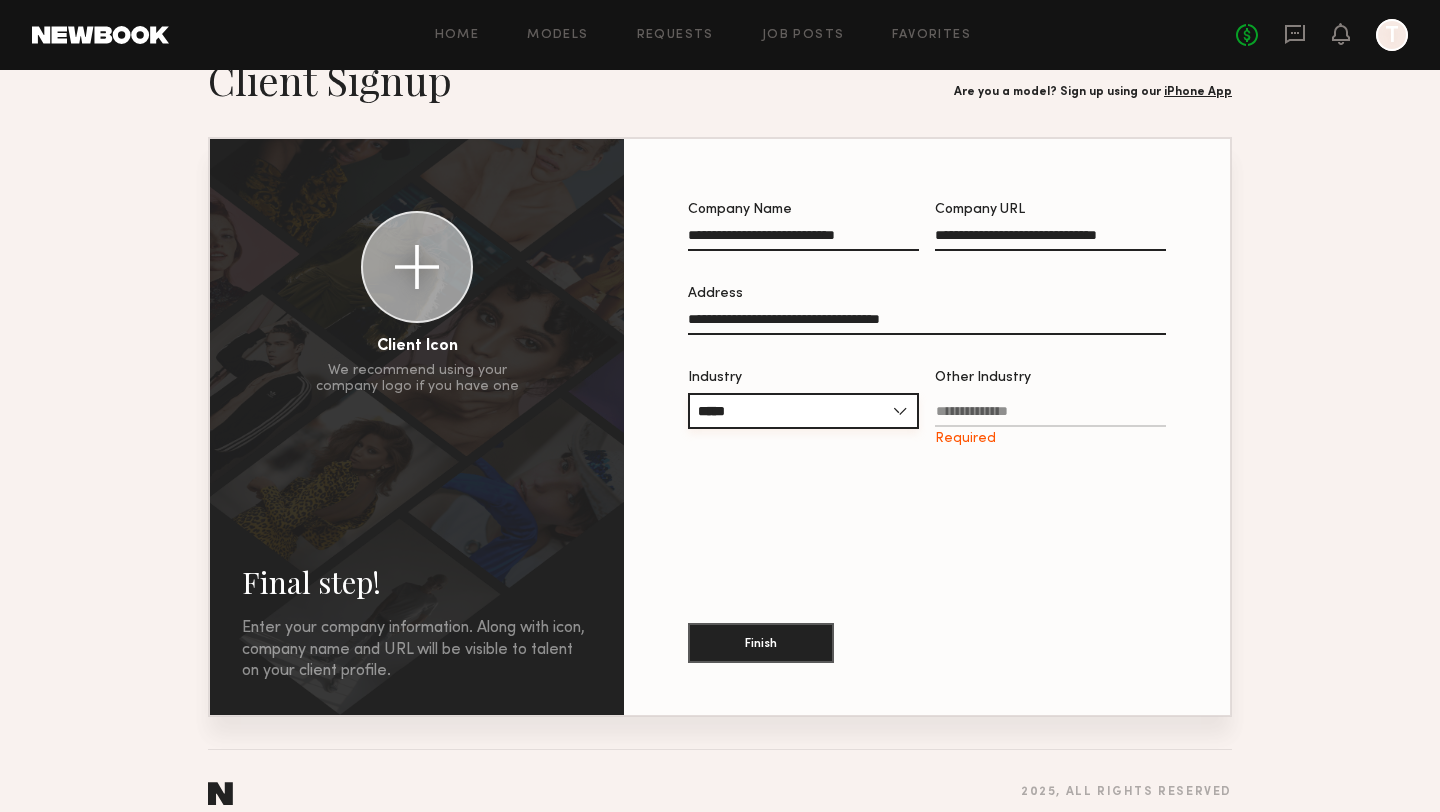 click on "*****" at bounding box center (803, 411) 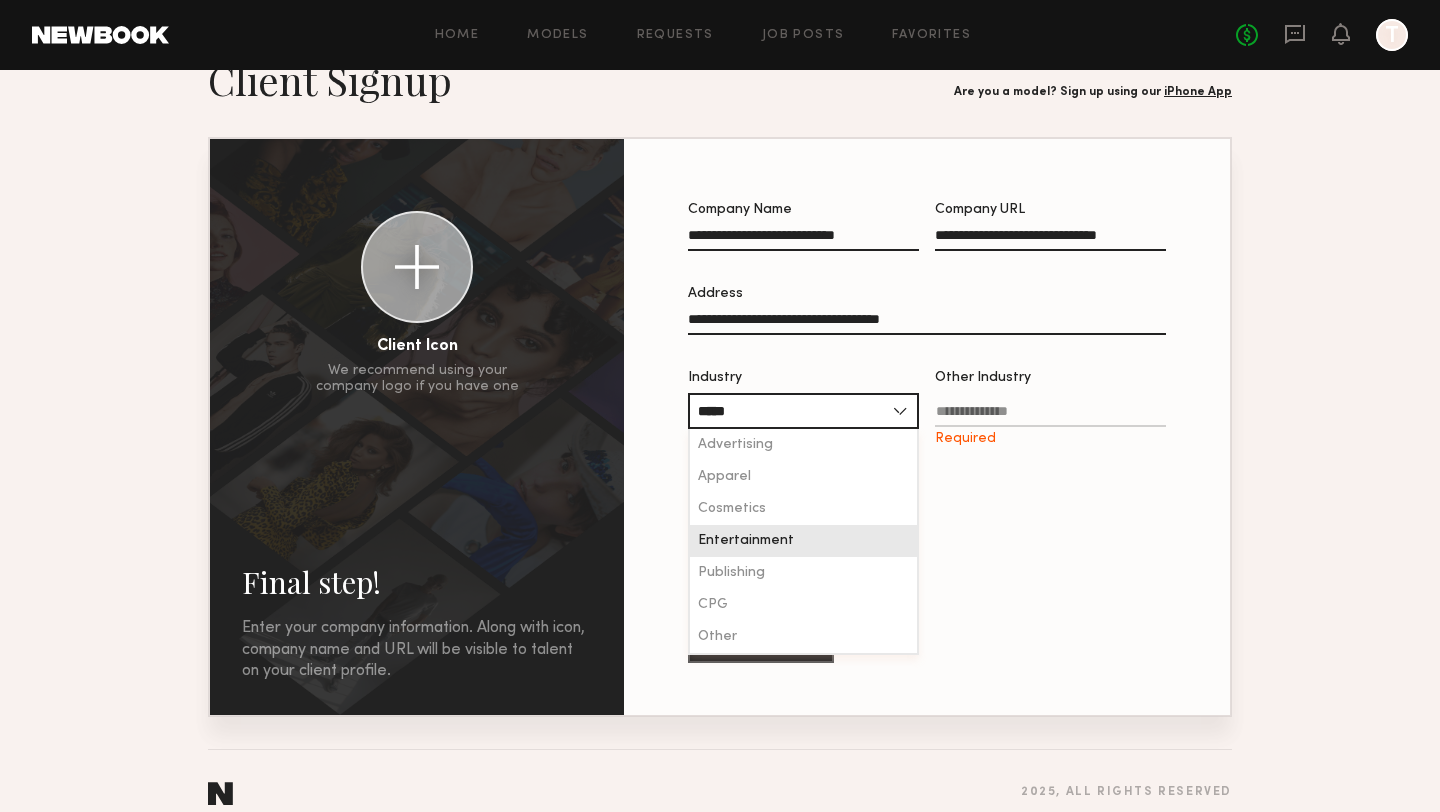 click on "Entertainment" 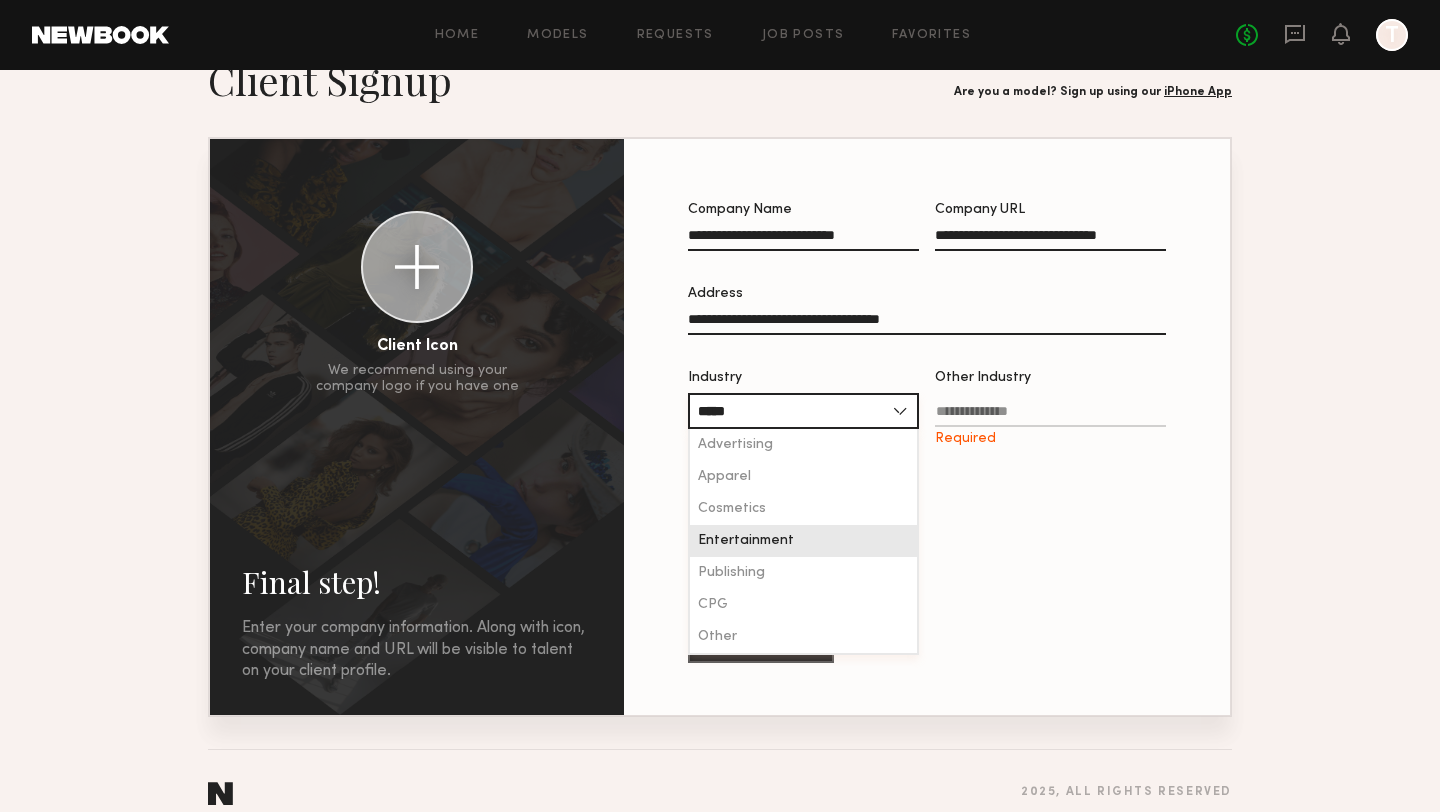type on "**********" 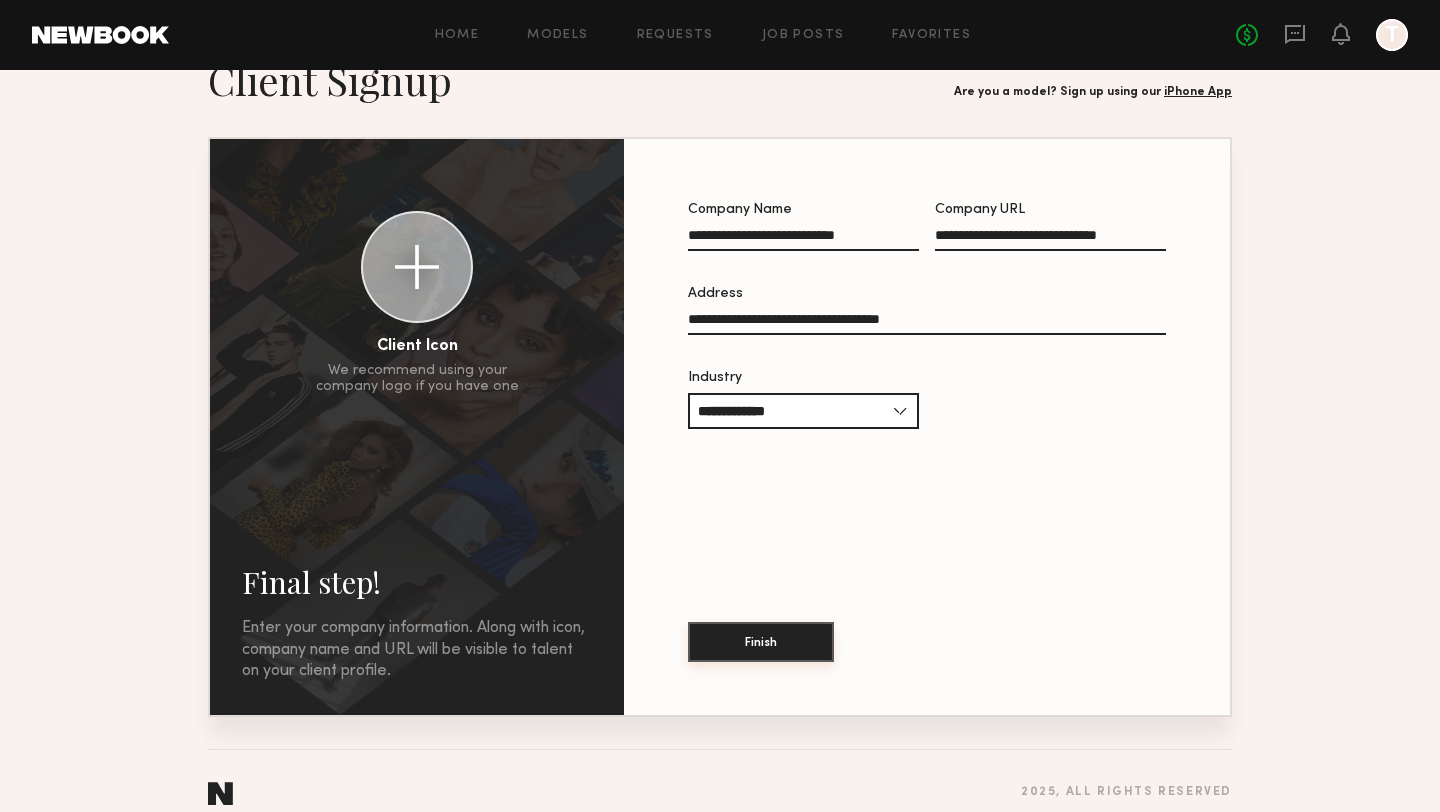 click on "Finish" 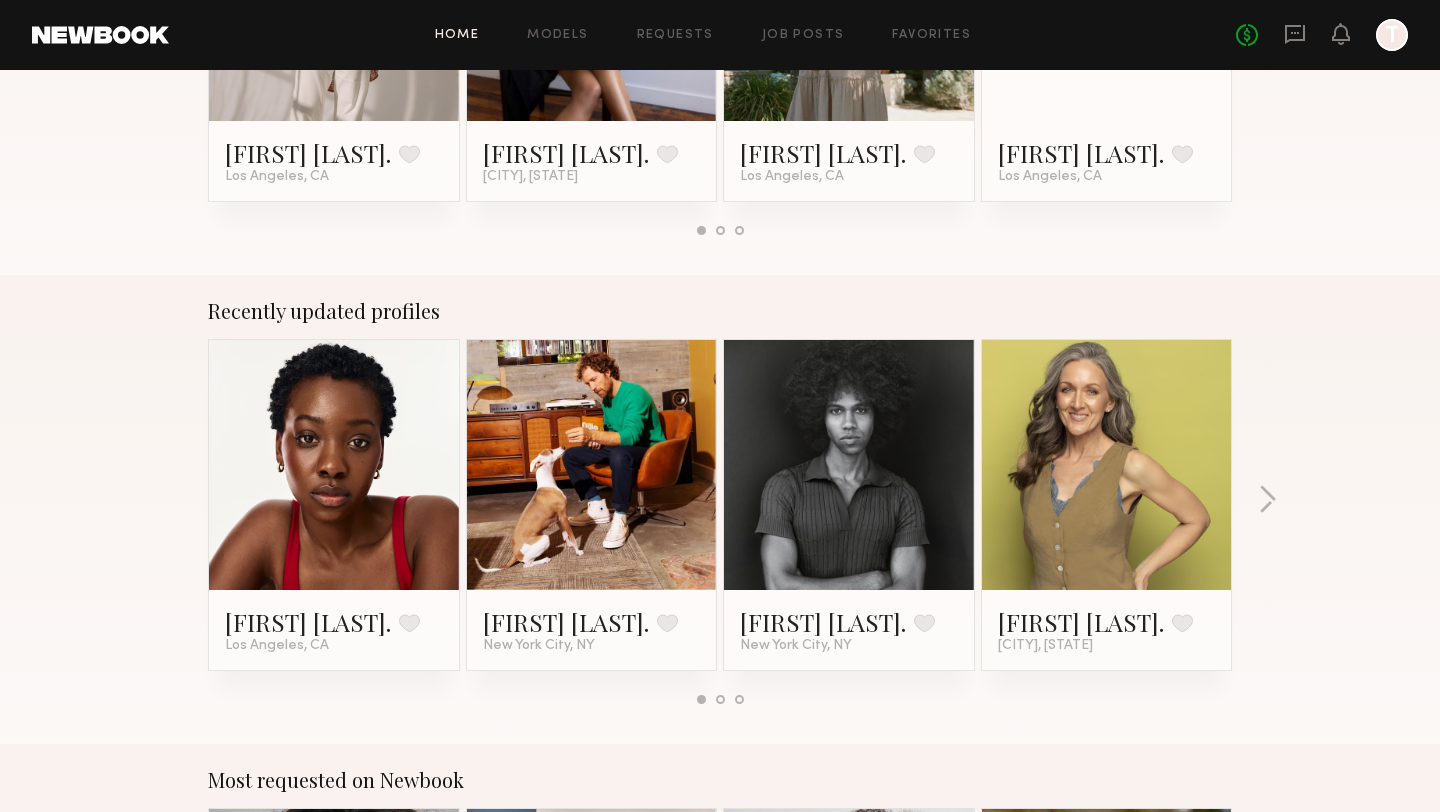 scroll, scrollTop: 0, scrollLeft: 0, axis: both 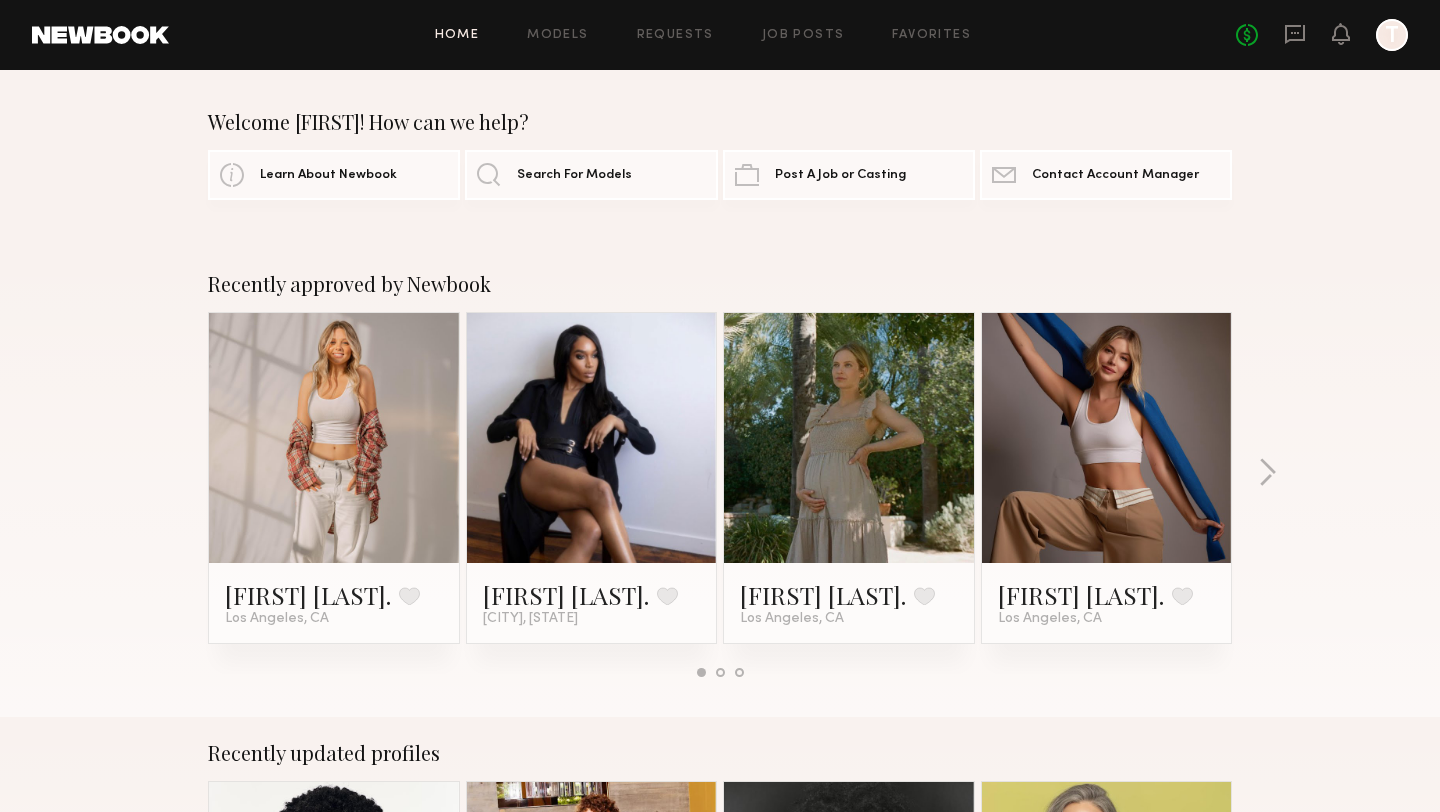click 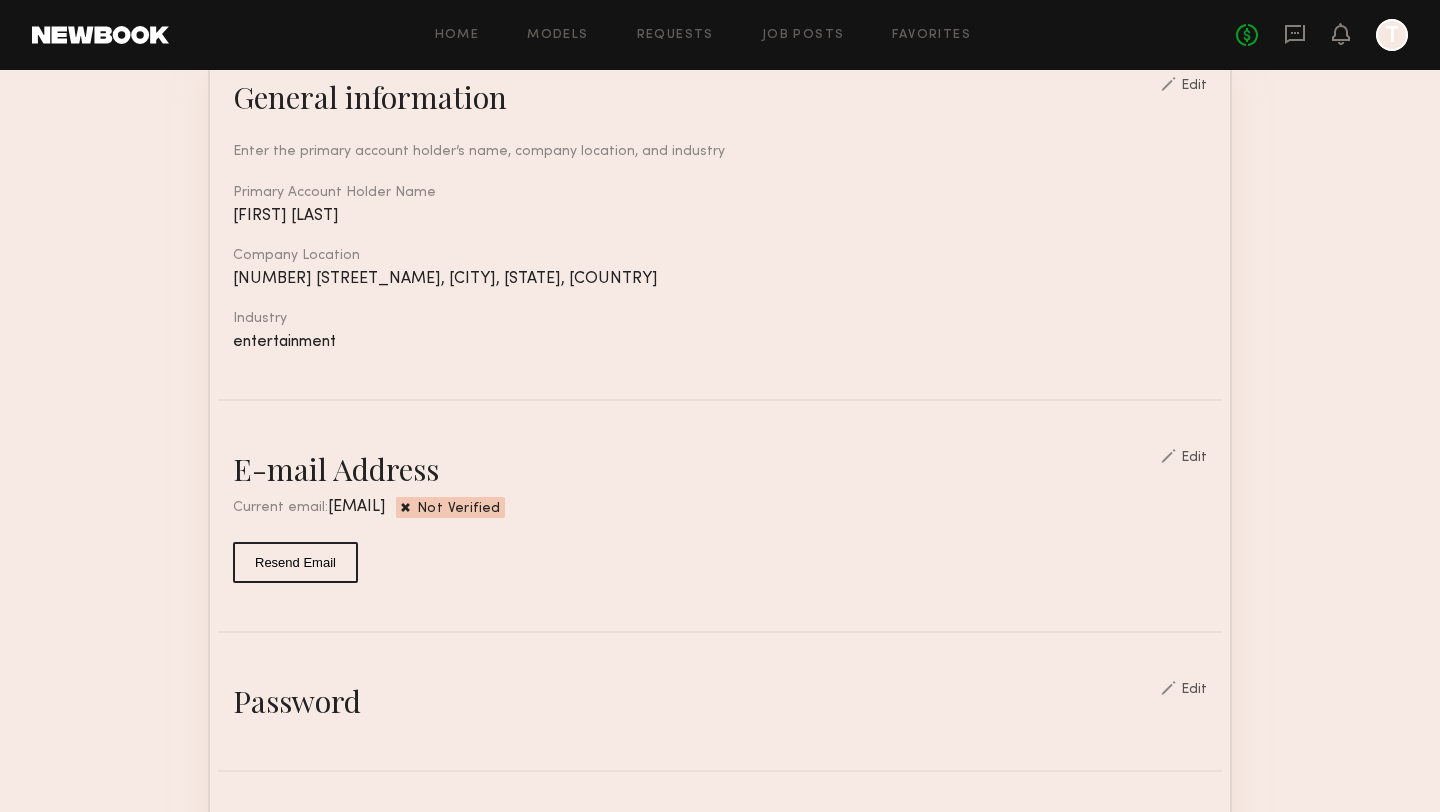 scroll, scrollTop: 227, scrollLeft: 0, axis: vertical 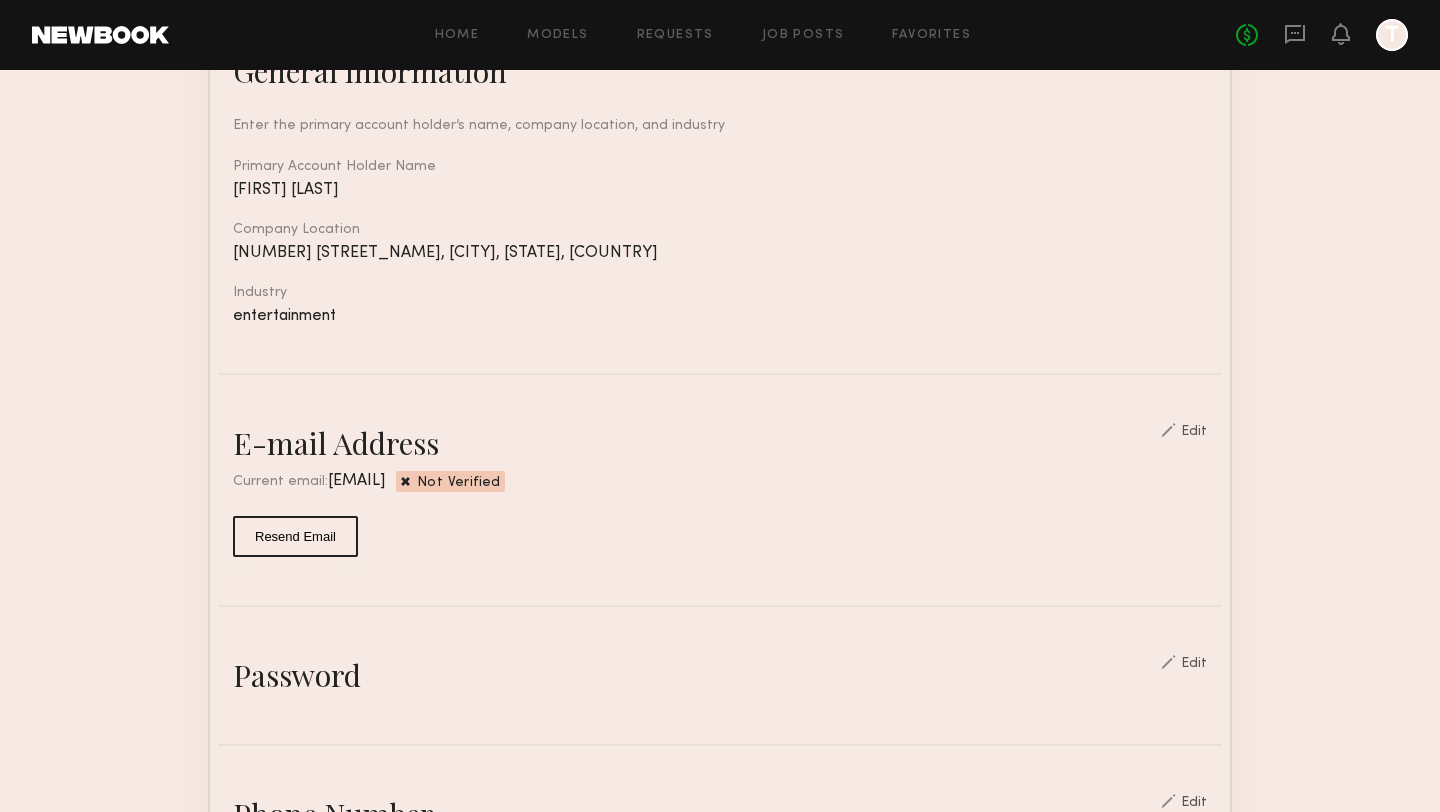 click on "Resend Email" 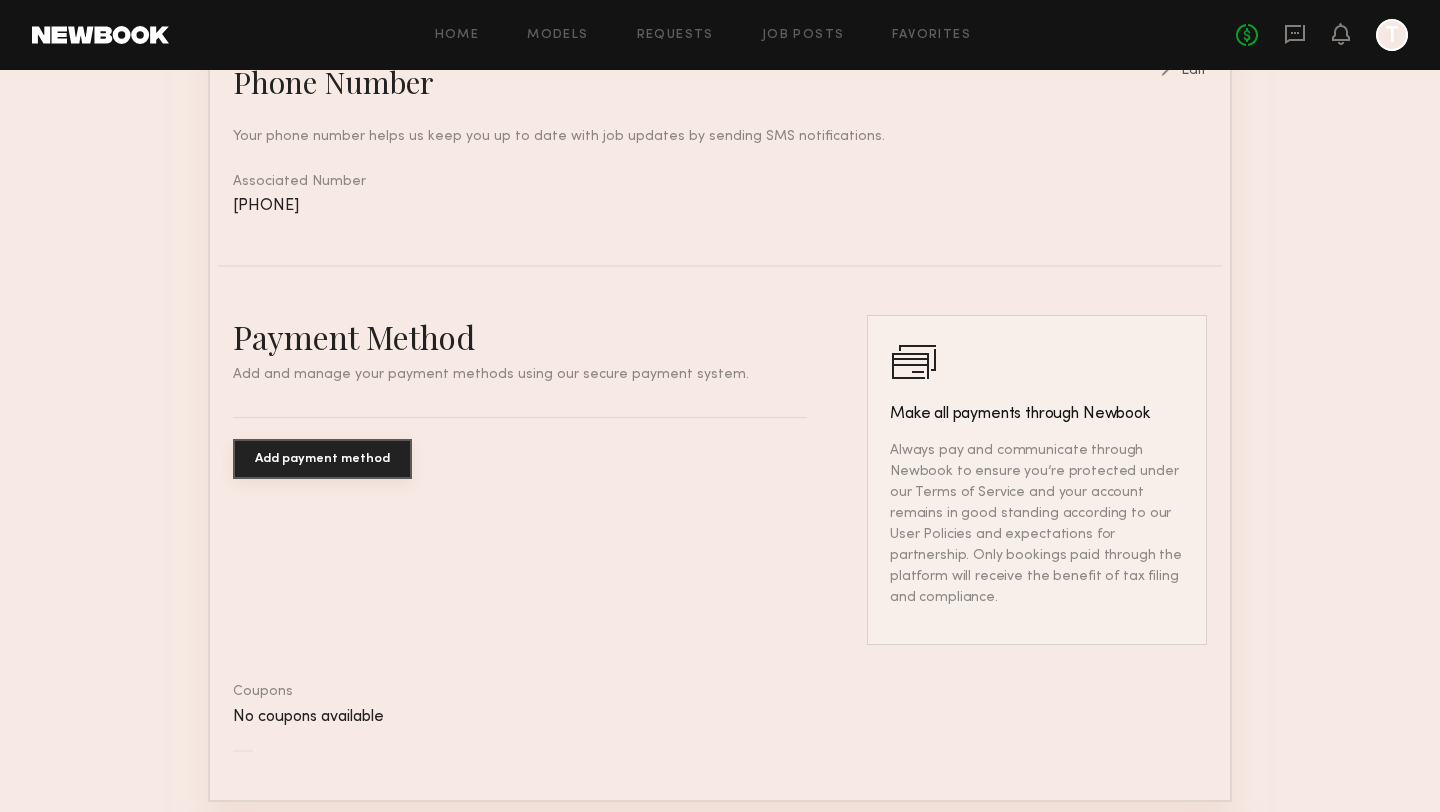 scroll, scrollTop: 1101, scrollLeft: 0, axis: vertical 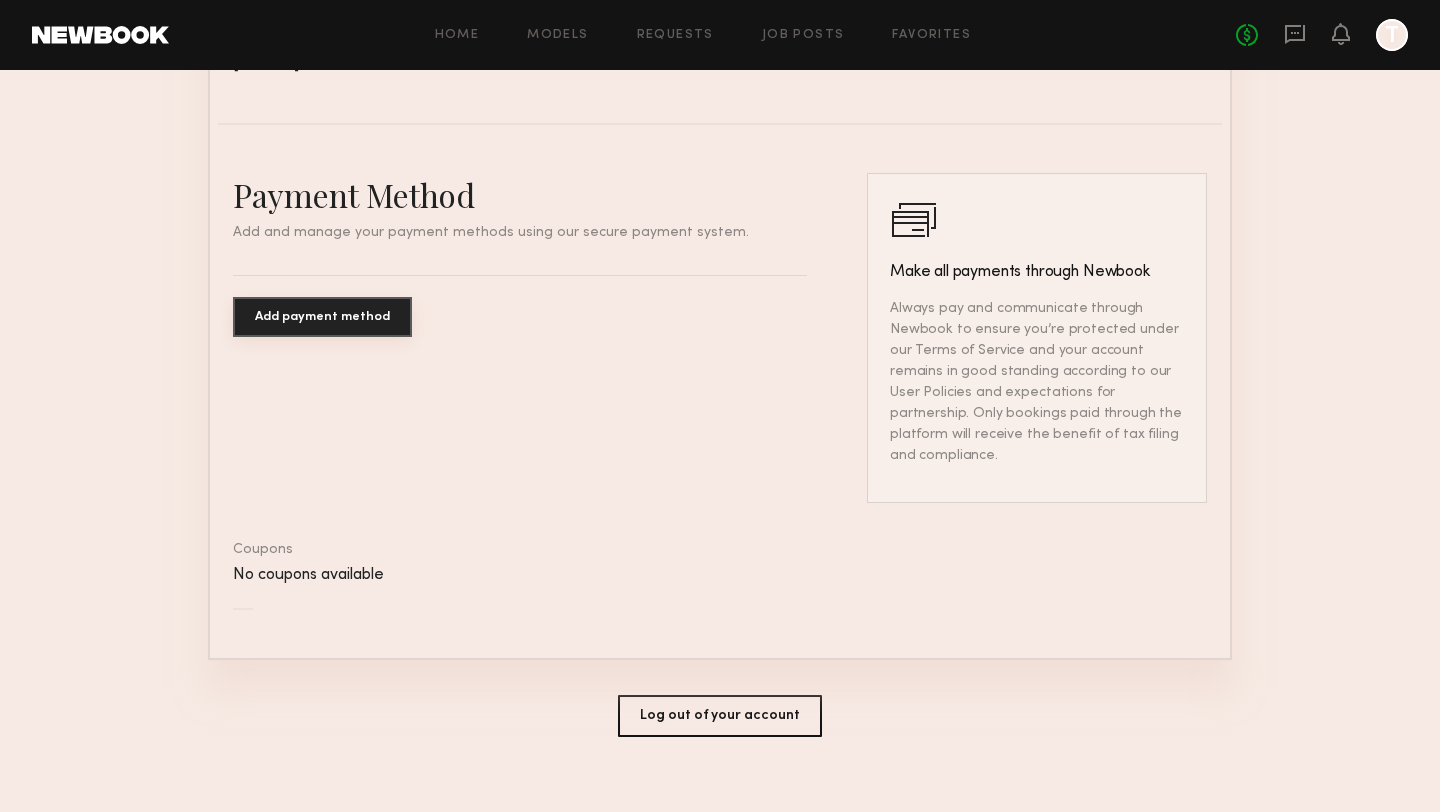 click 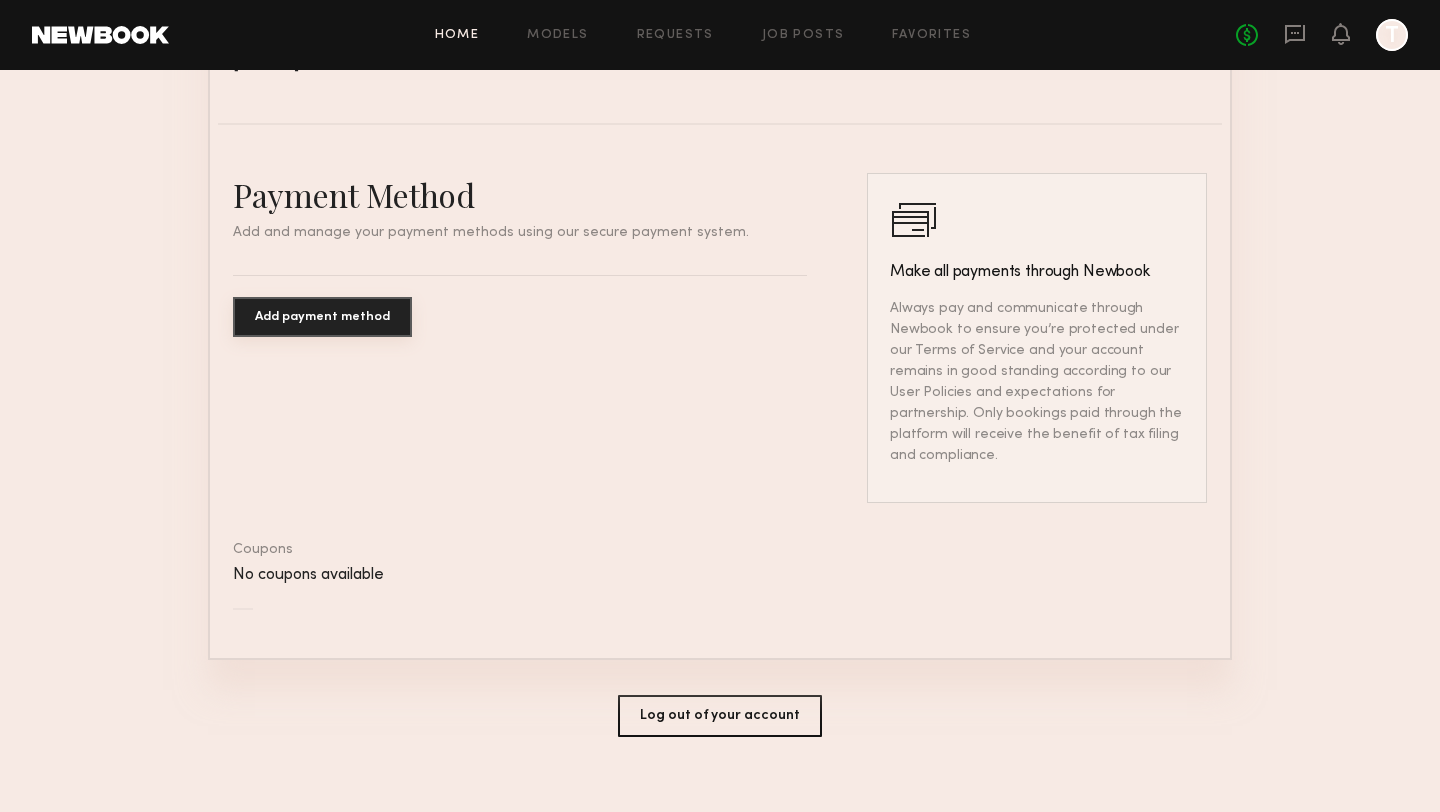 click on "Home" 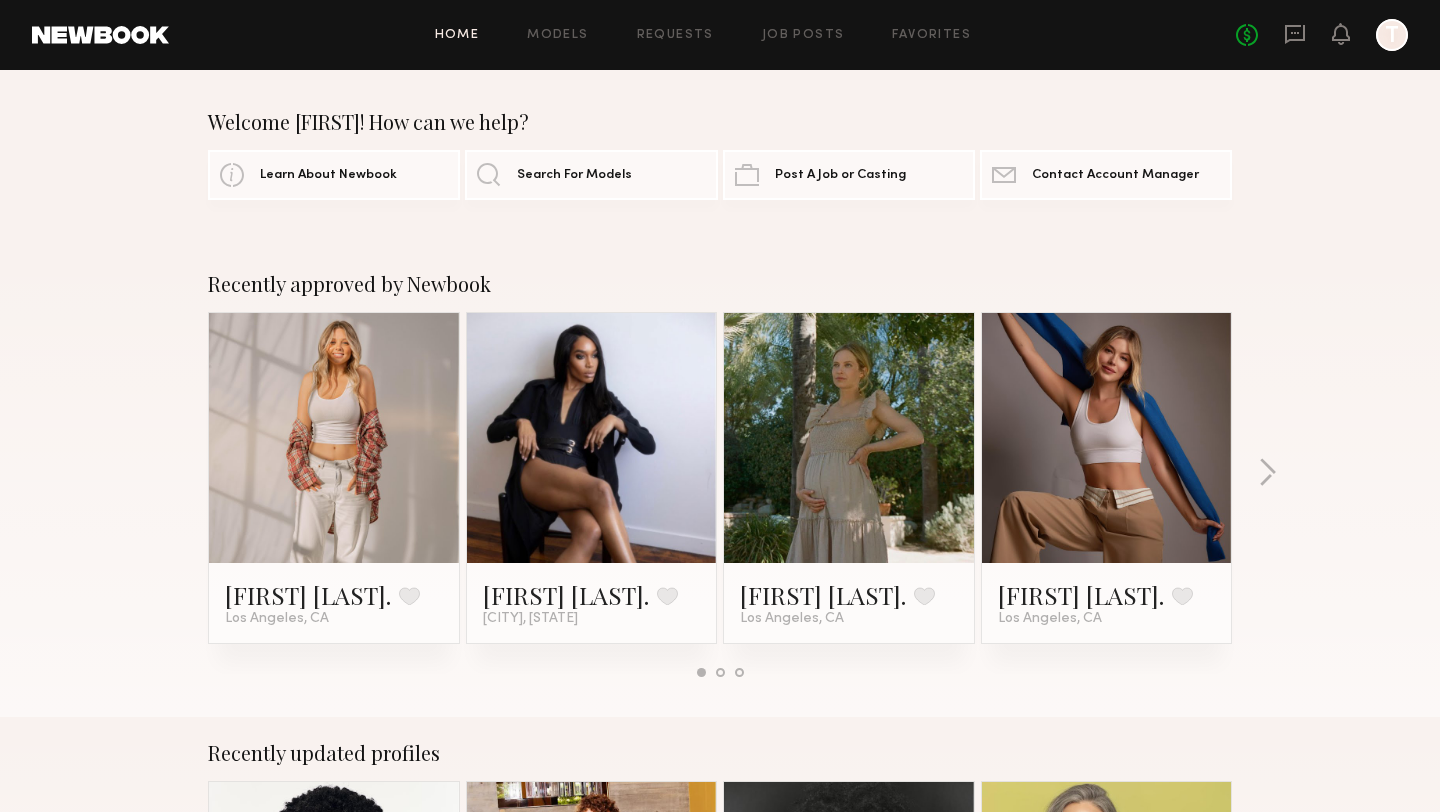 click 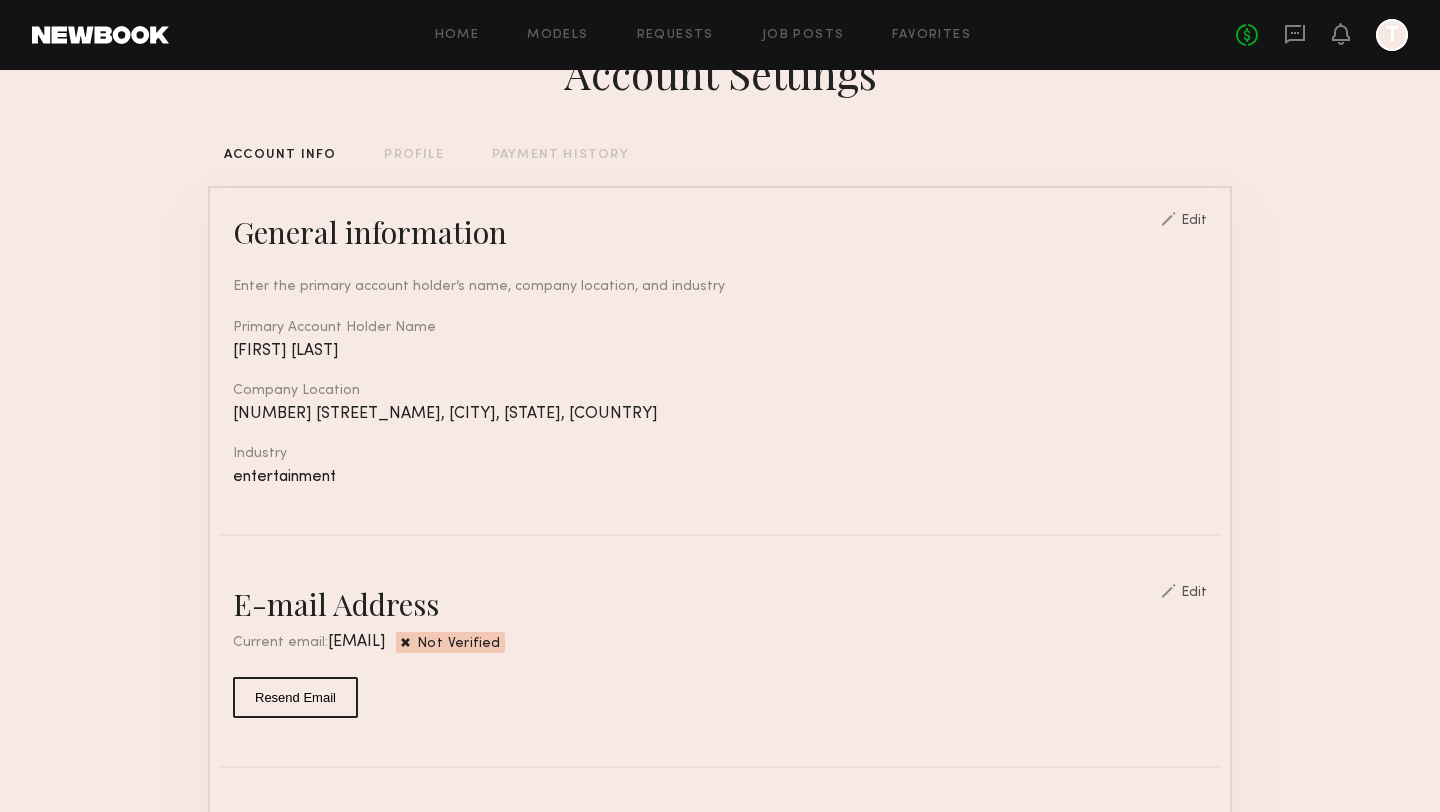 scroll, scrollTop: 112, scrollLeft: 0, axis: vertical 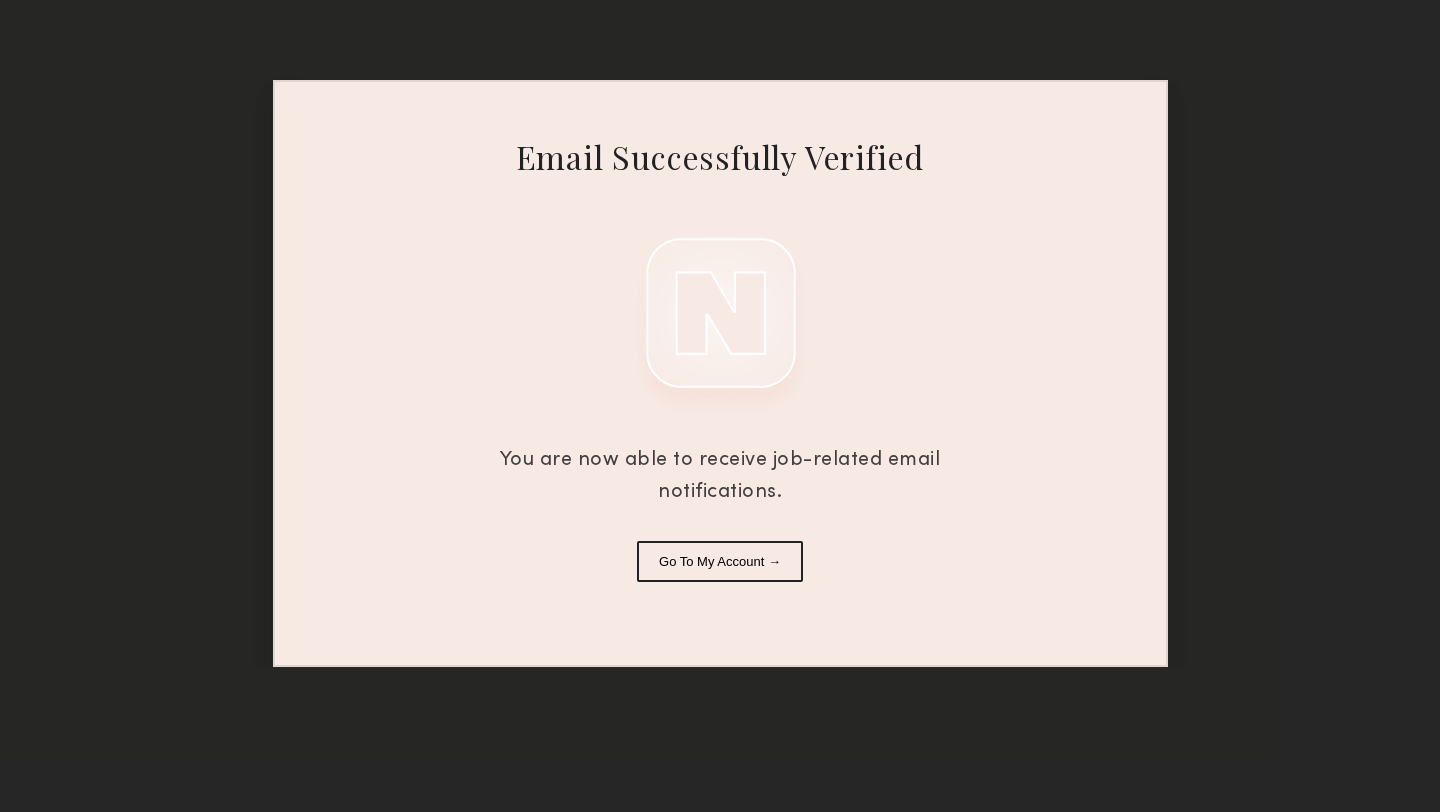 click on "Go To My Account →" at bounding box center [720, 561] 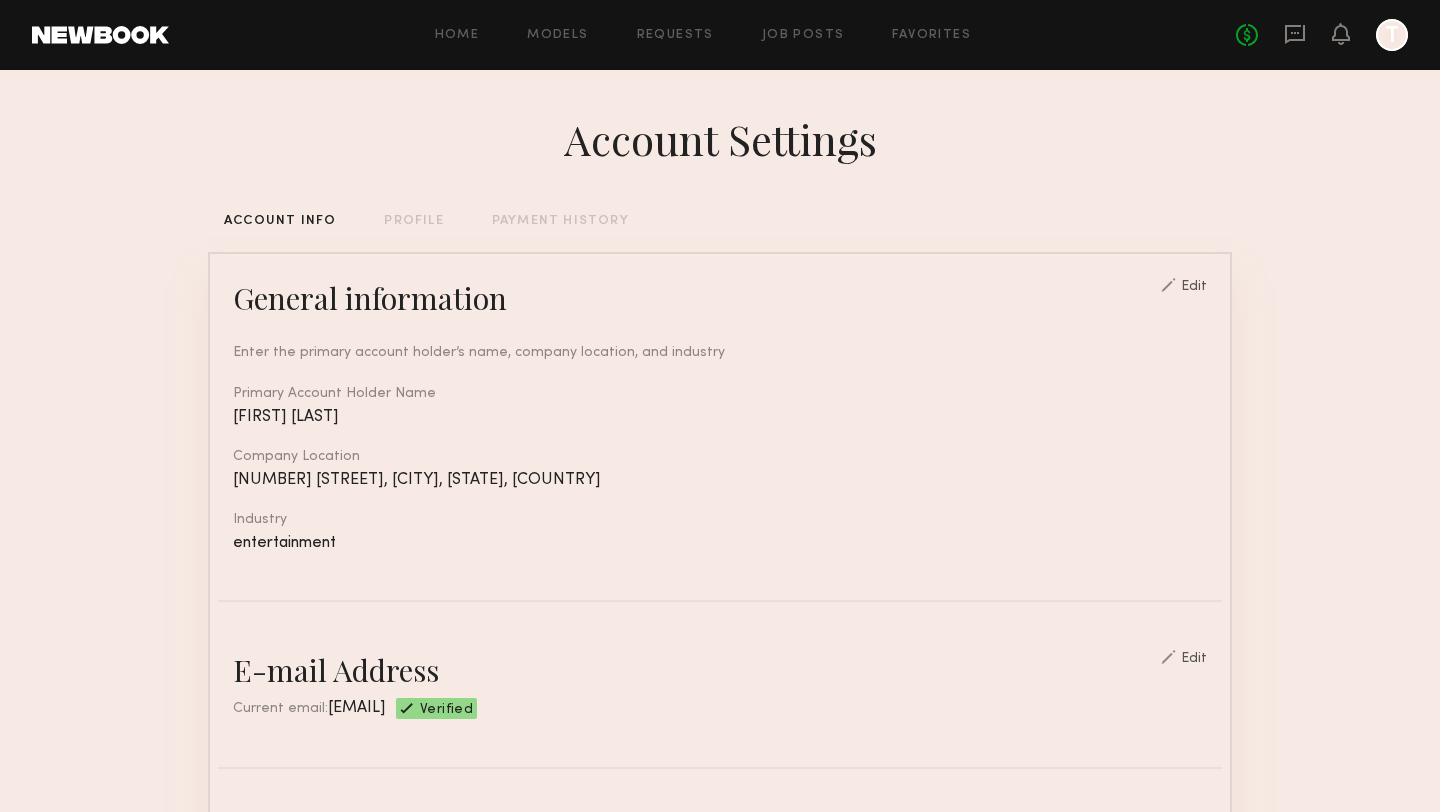click 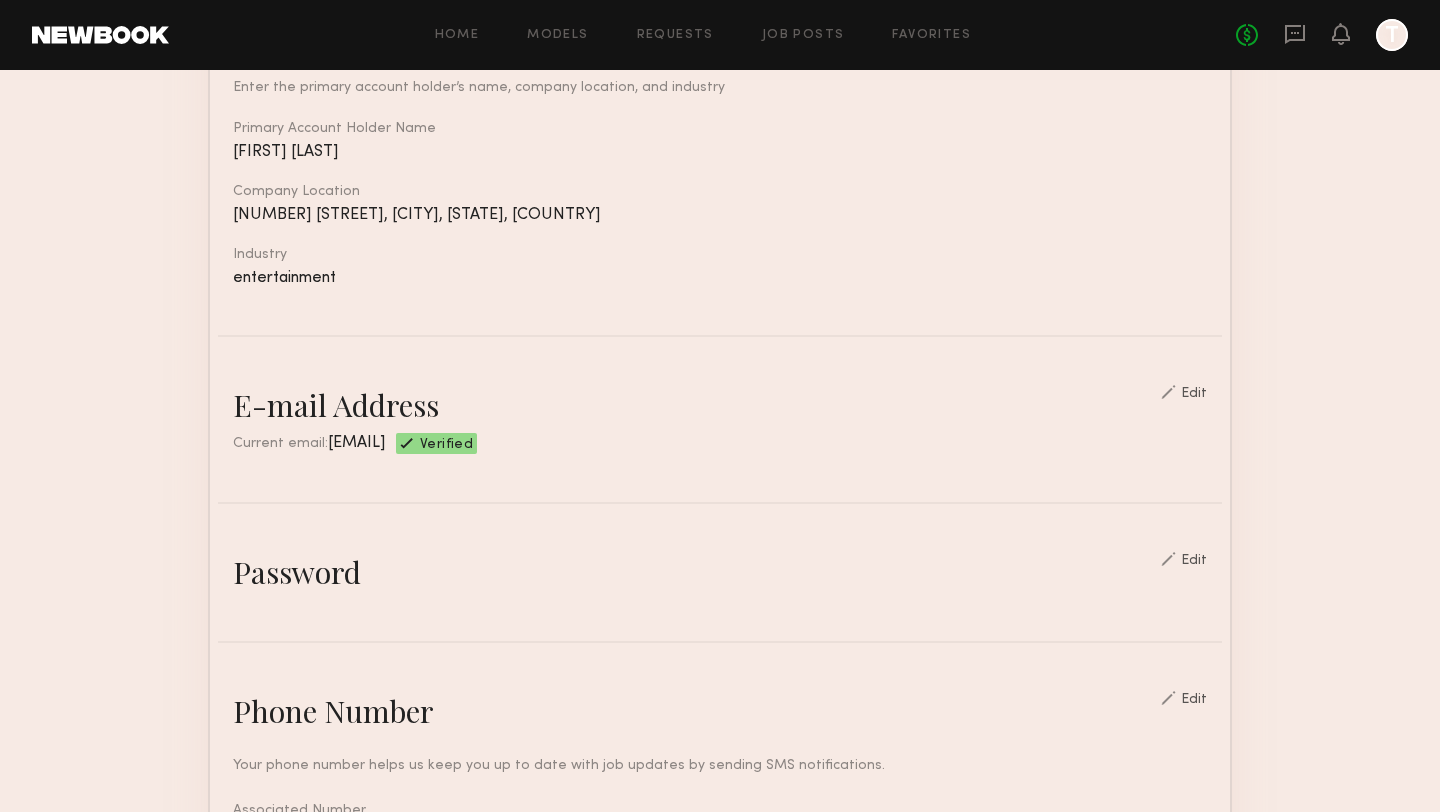 scroll, scrollTop: 0, scrollLeft: 0, axis: both 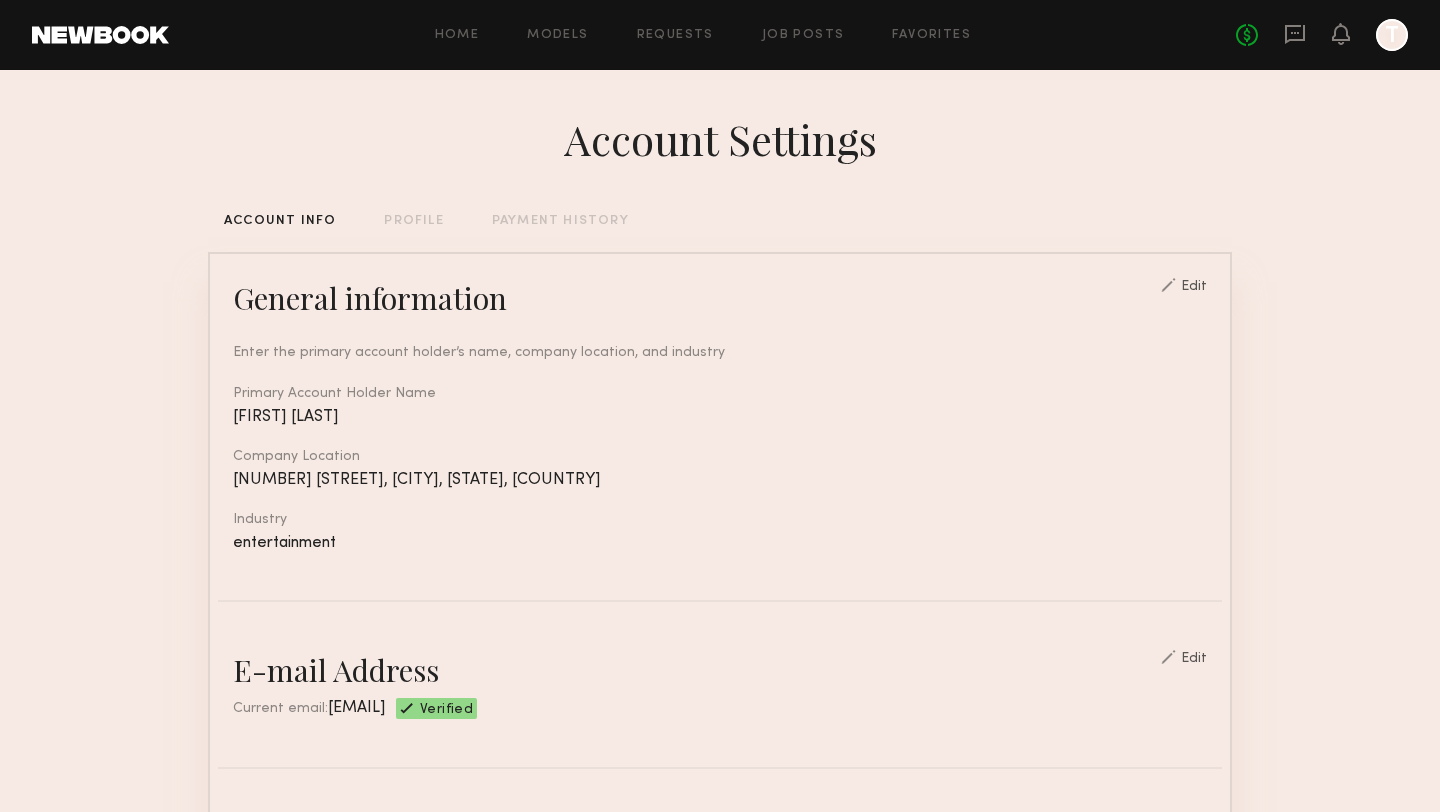 click on "PROFILE" 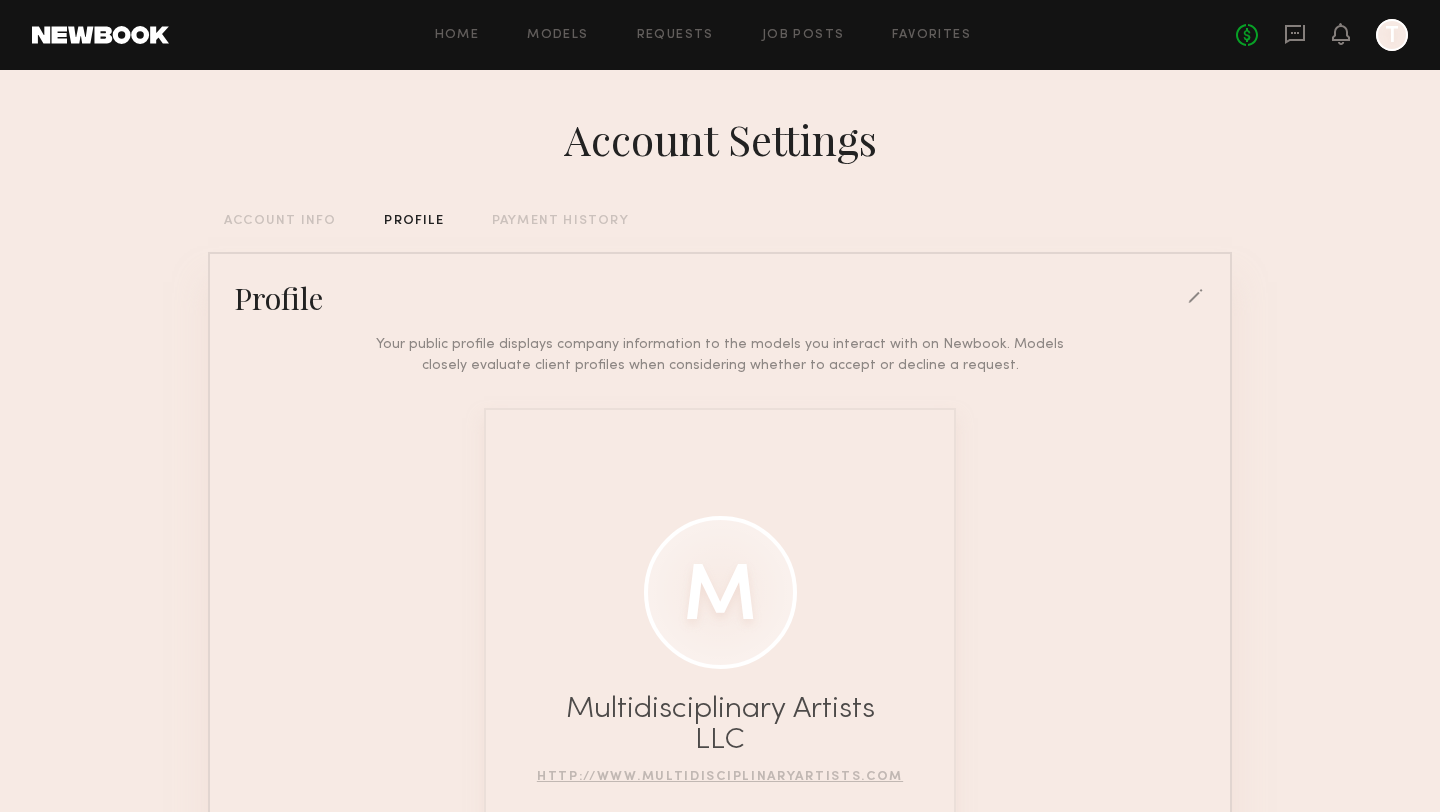 click 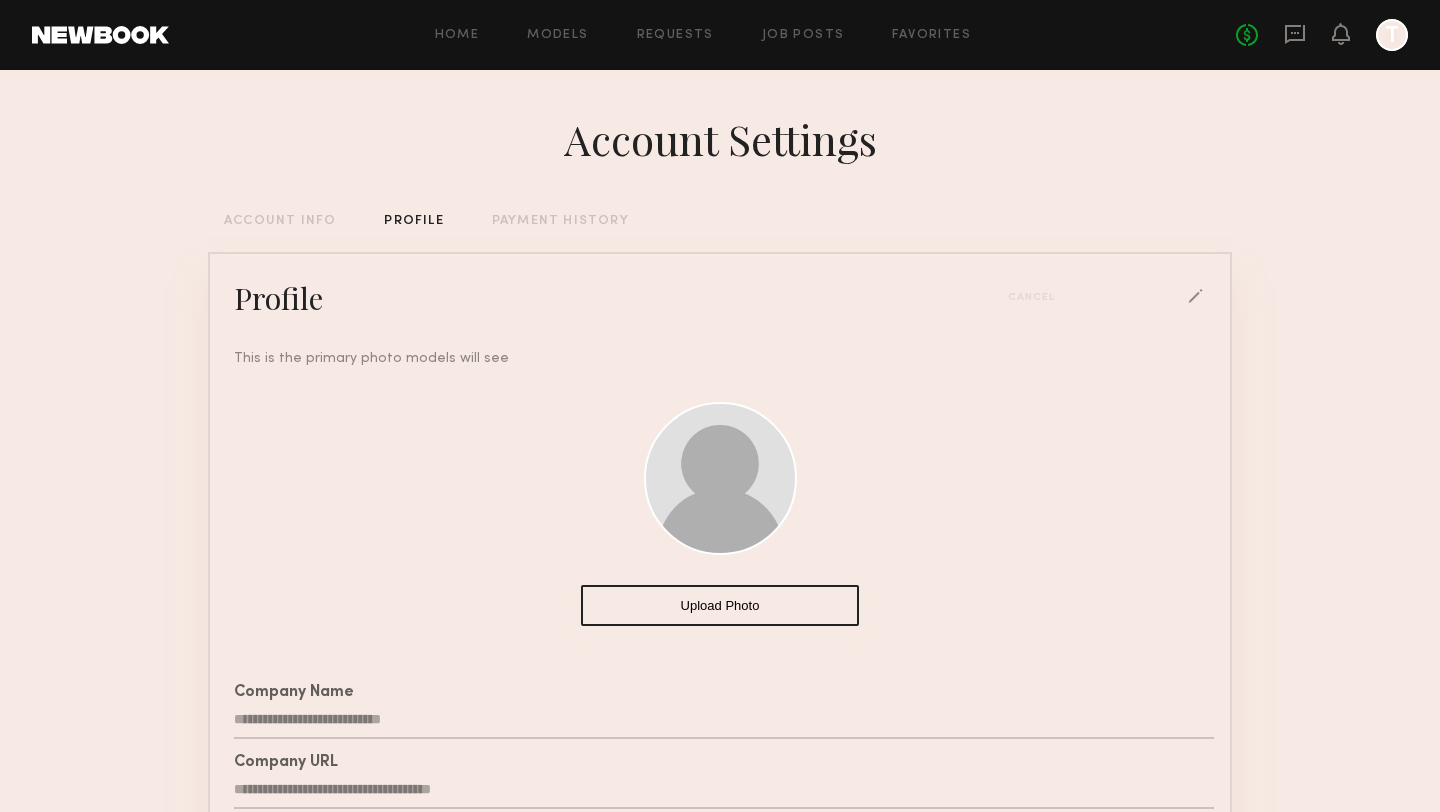 click on "Upload Photo" 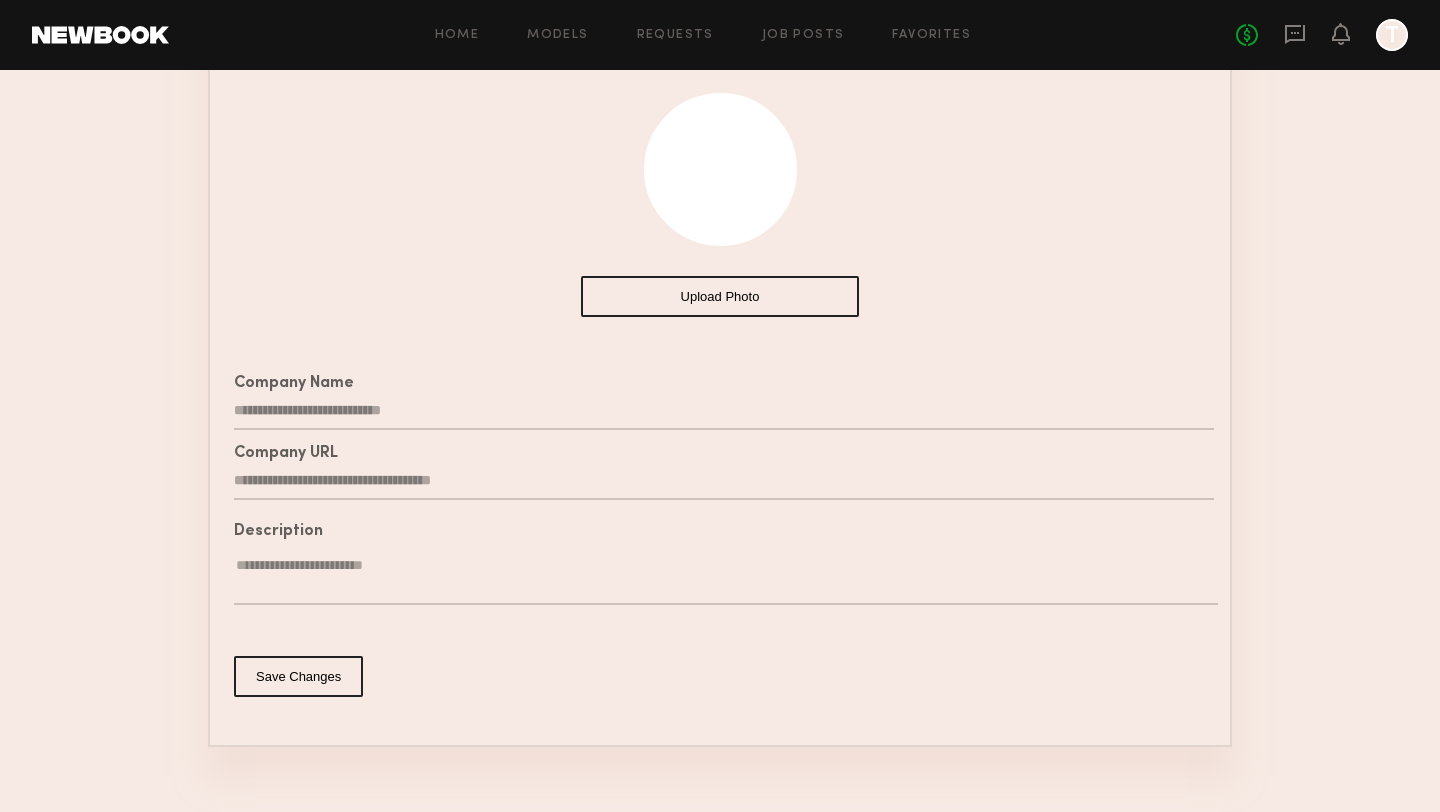 scroll, scrollTop: 344, scrollLeft: 0, axis: vertical 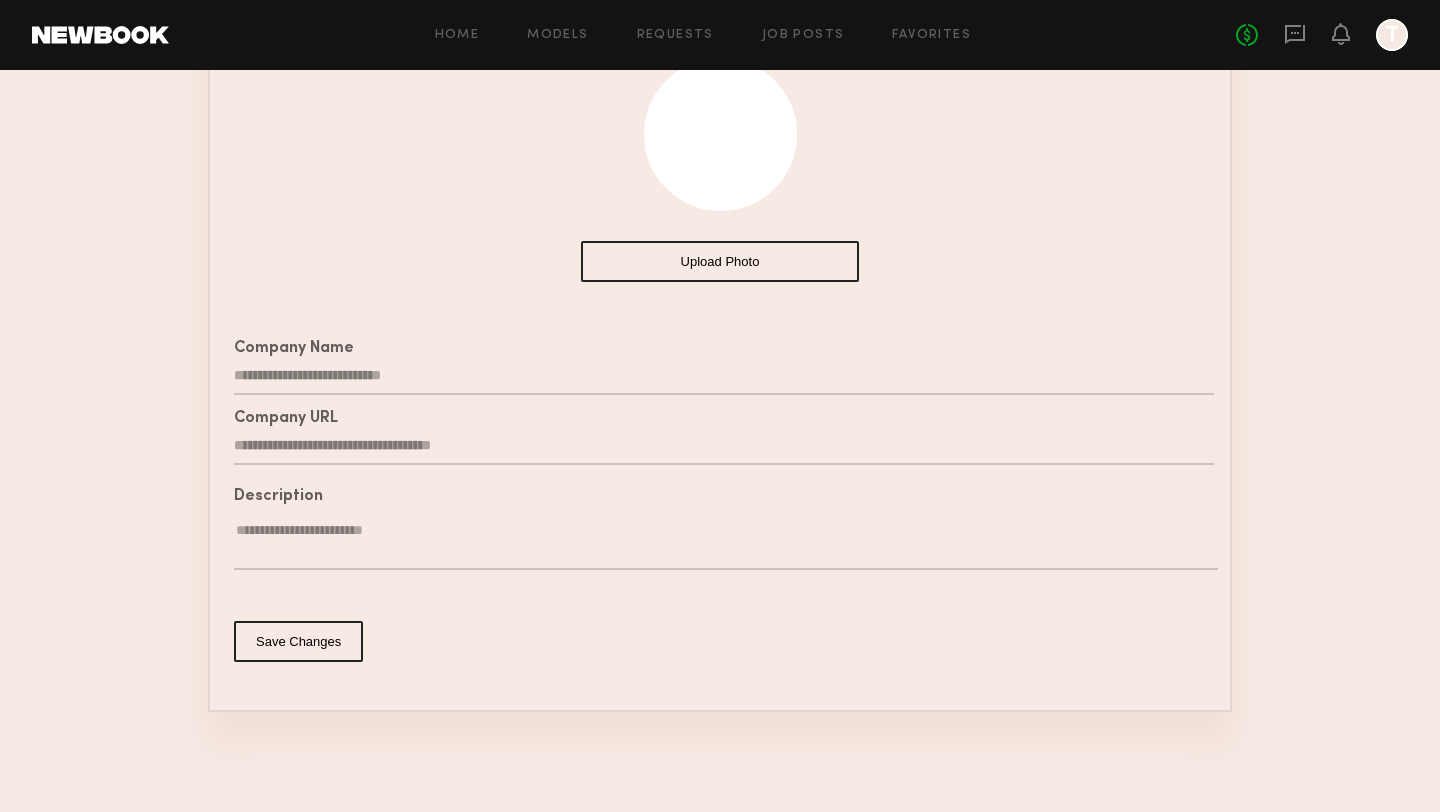 click on "Save Changes" 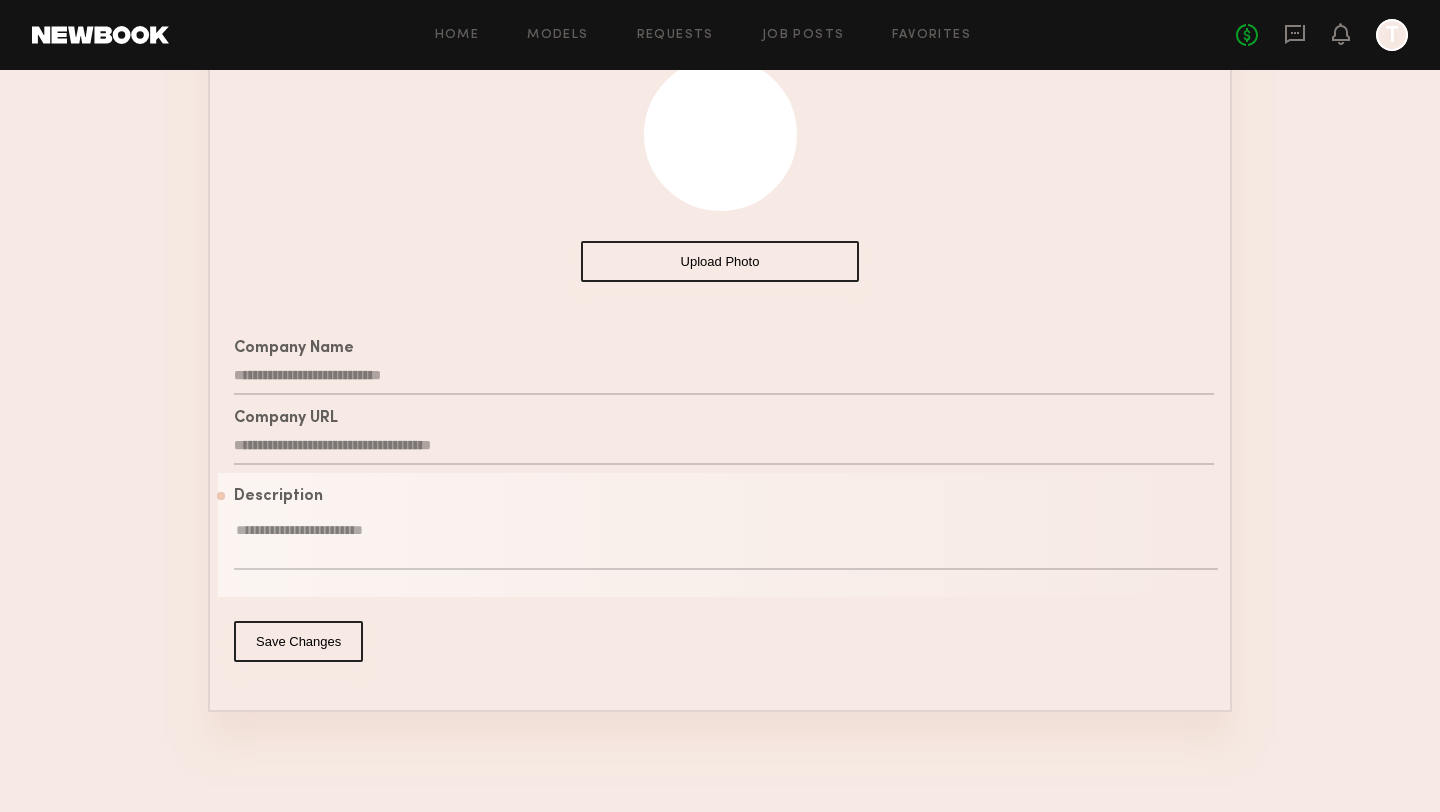 click 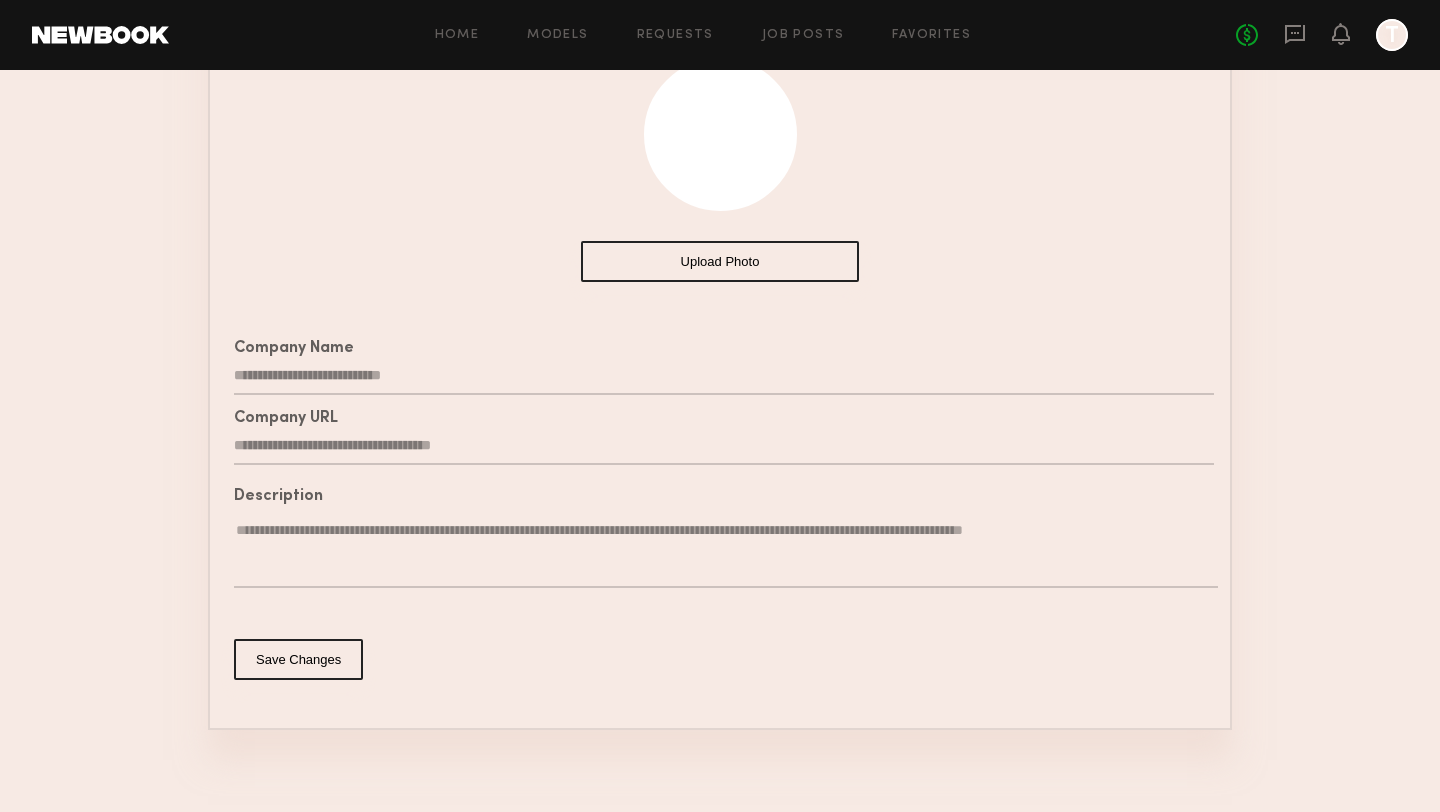 type on "**********" 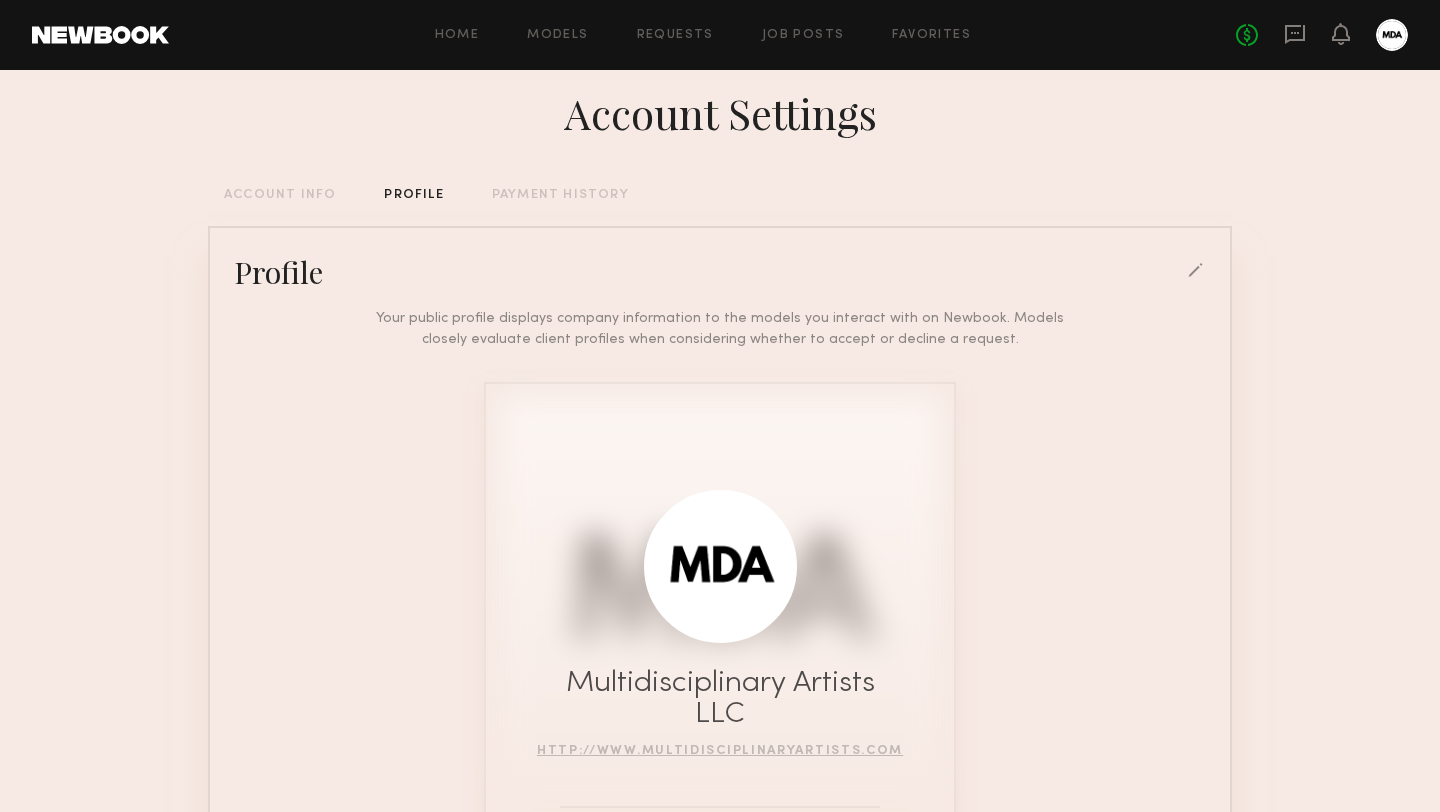 scroll, scrollTop: 0, scrollLeft: 0, axis: both 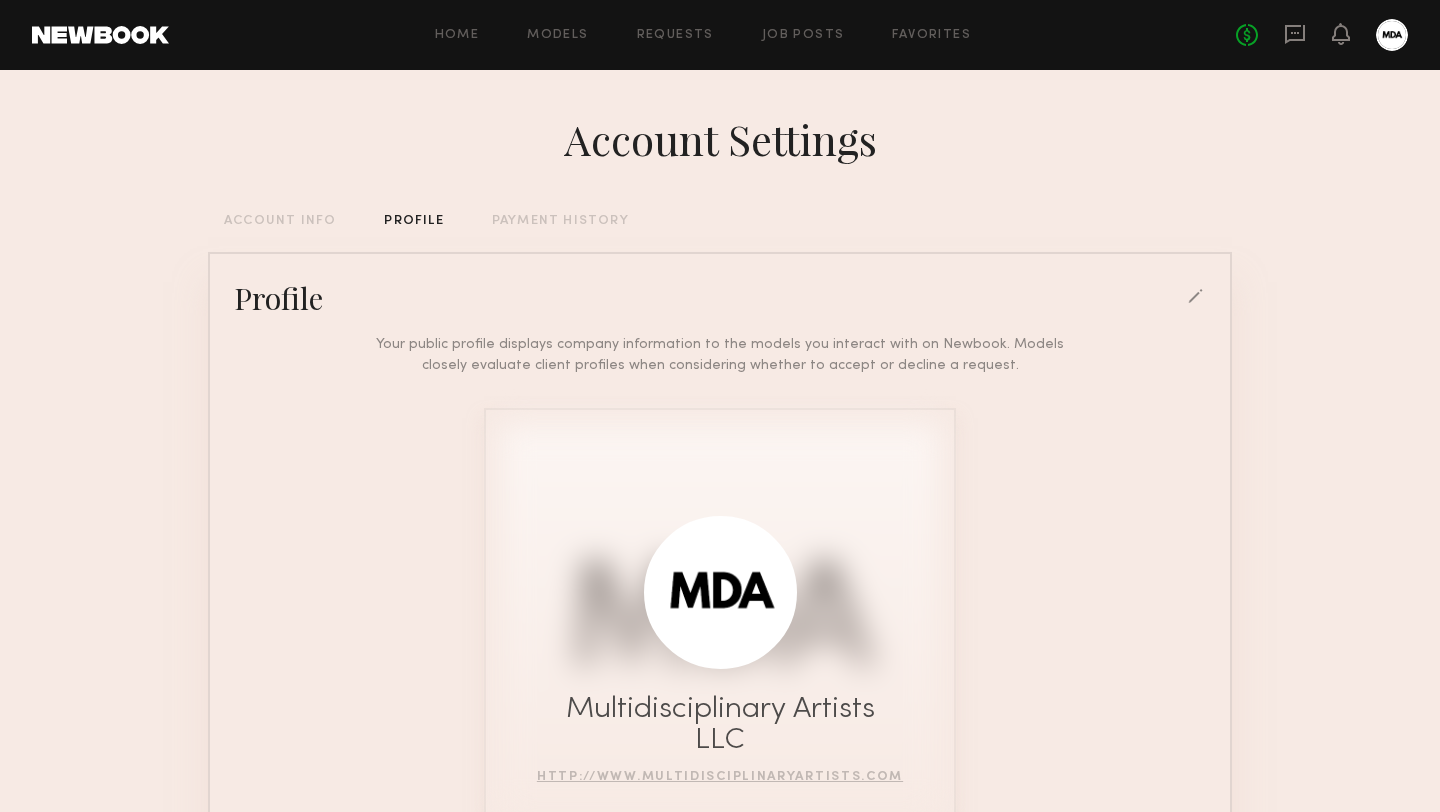 click on "ACCOUNT INFO" 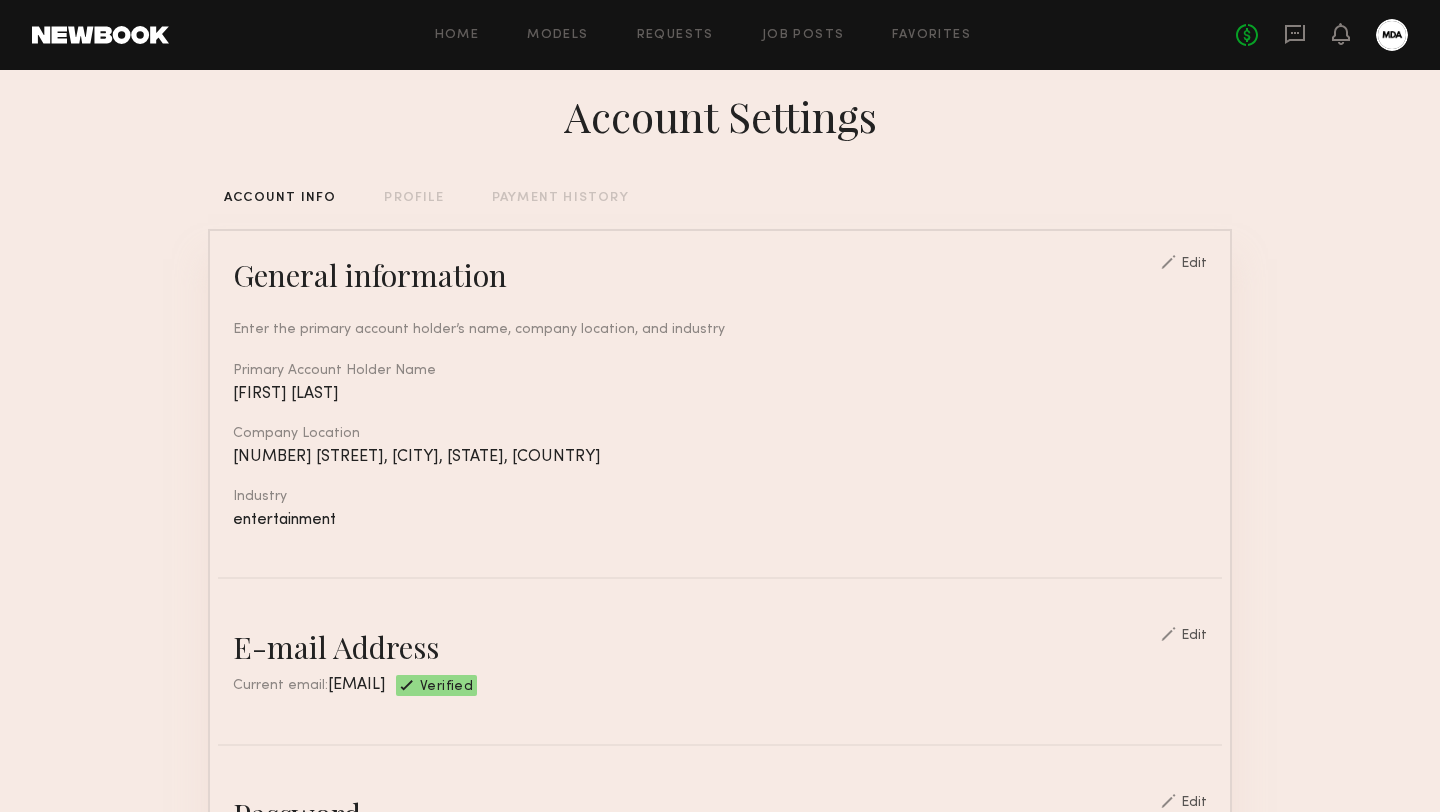 scroll, scrollTop: 0, scrollLeft: 0, axis: both 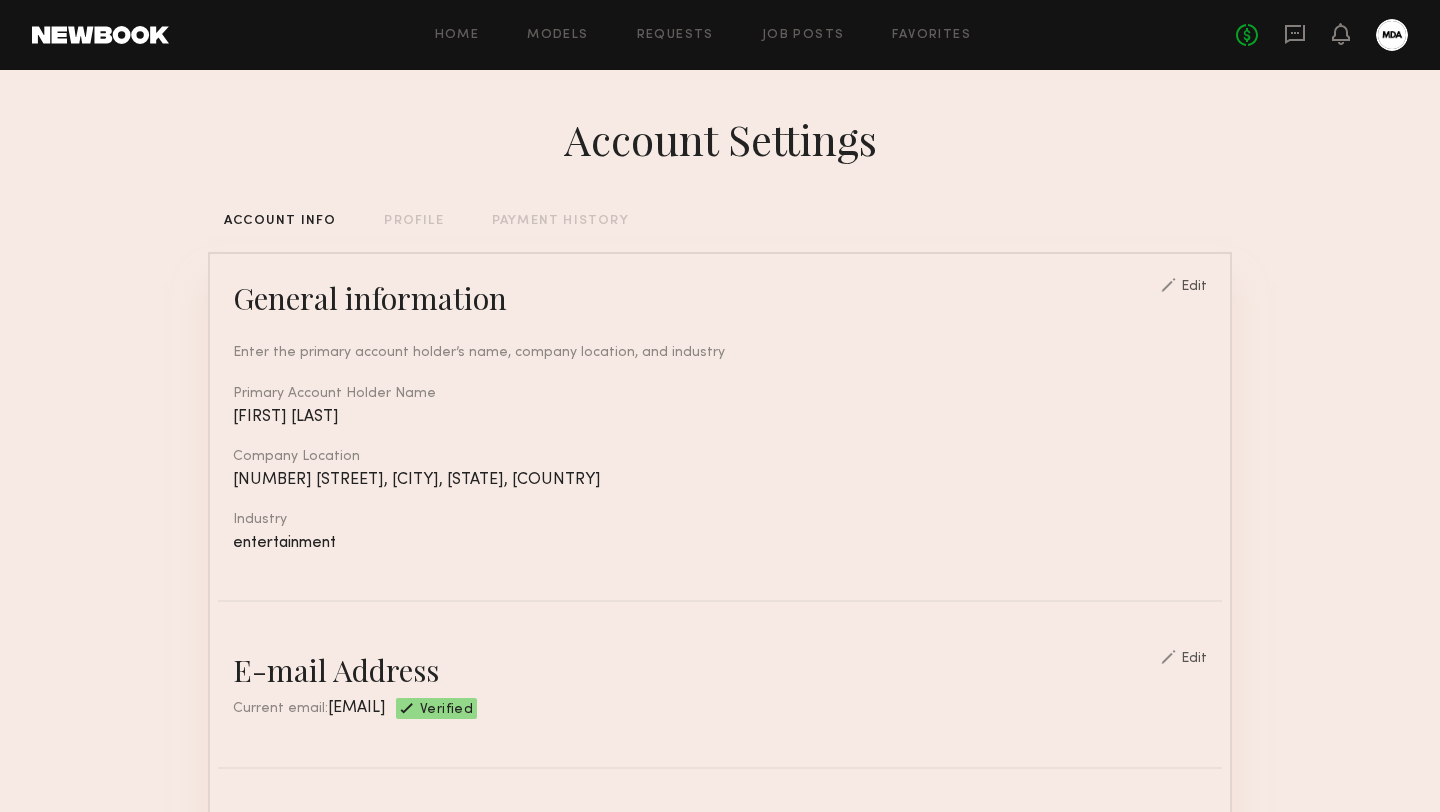 click on "Edit" 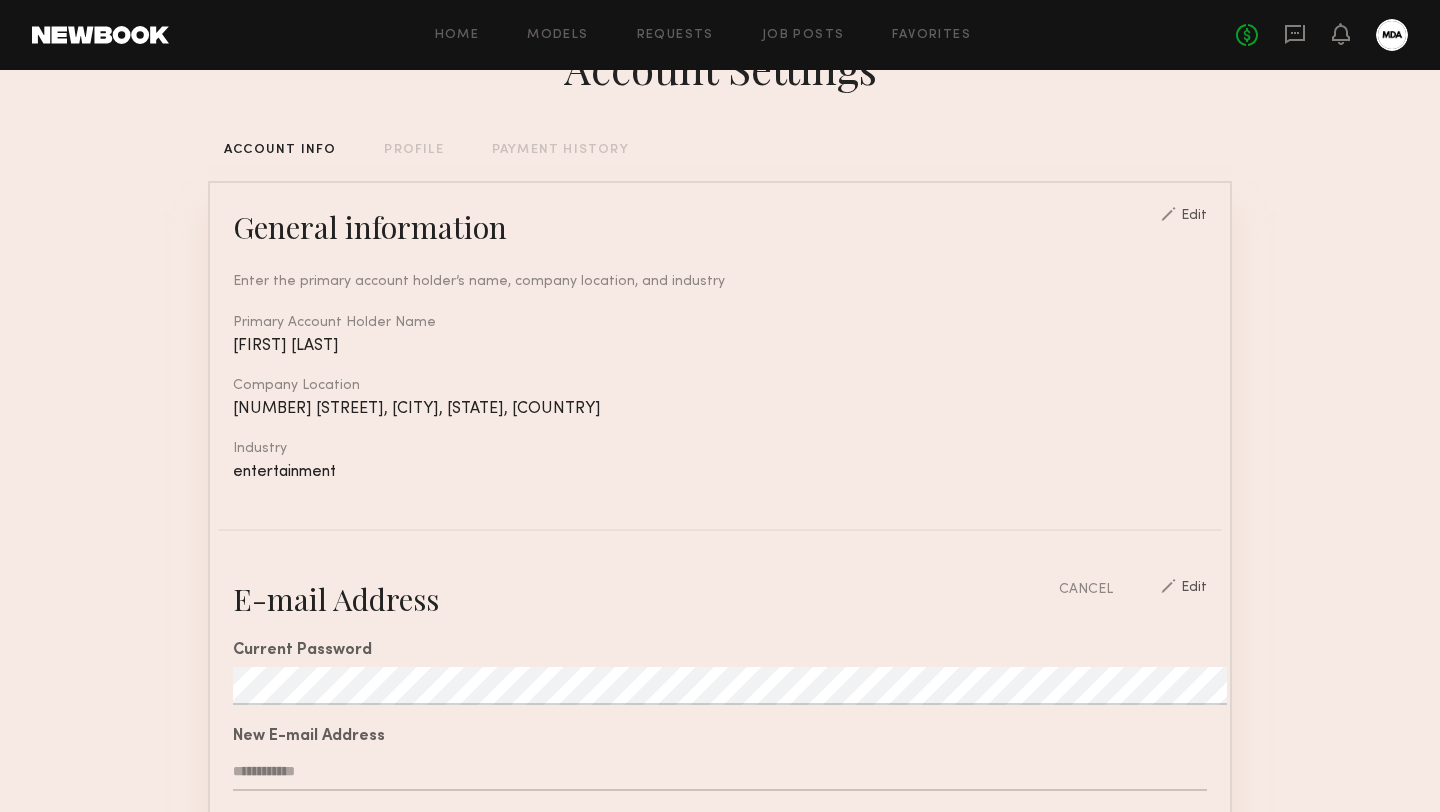 scroll, scrollTop: 119, scrollLeft: 0, axis: vertical 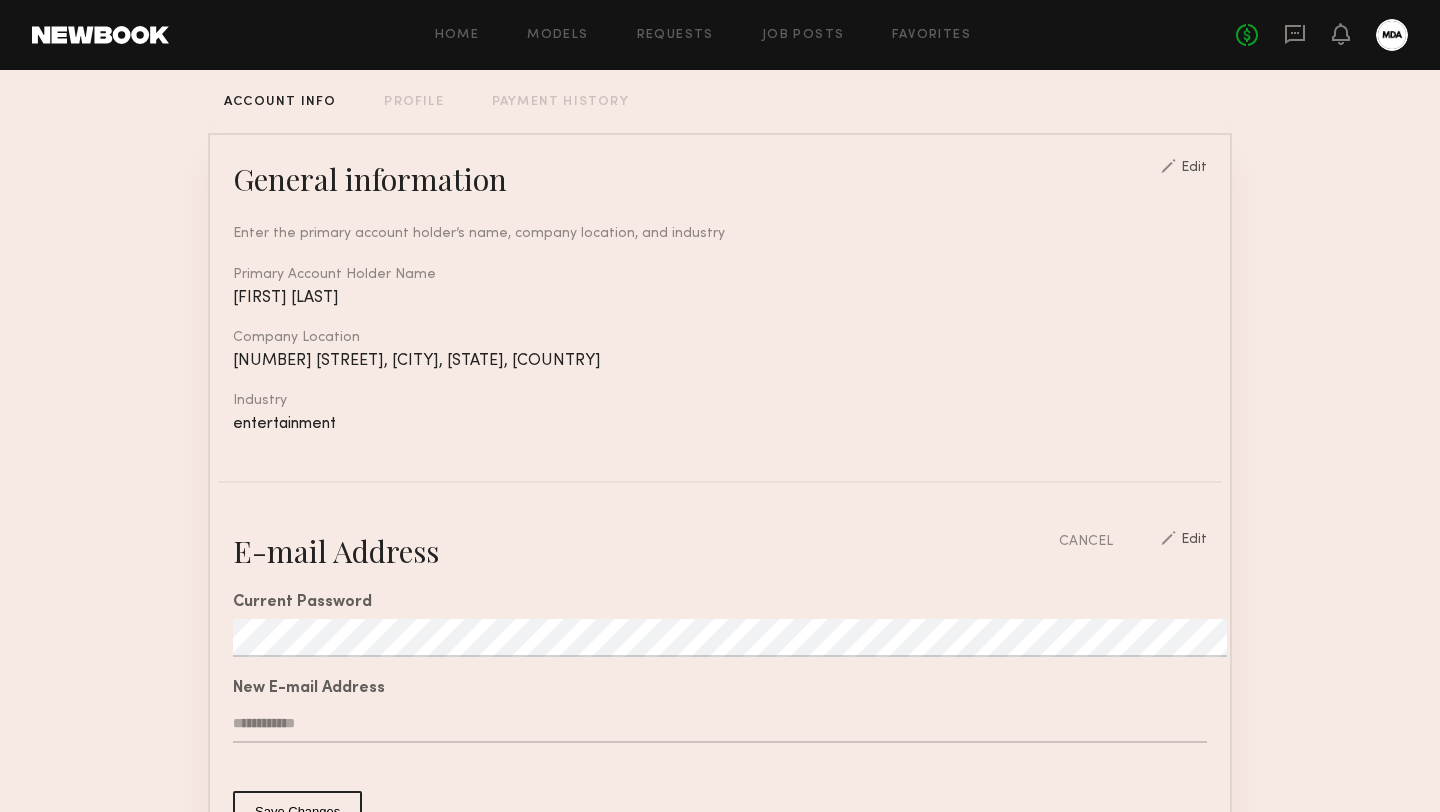 click 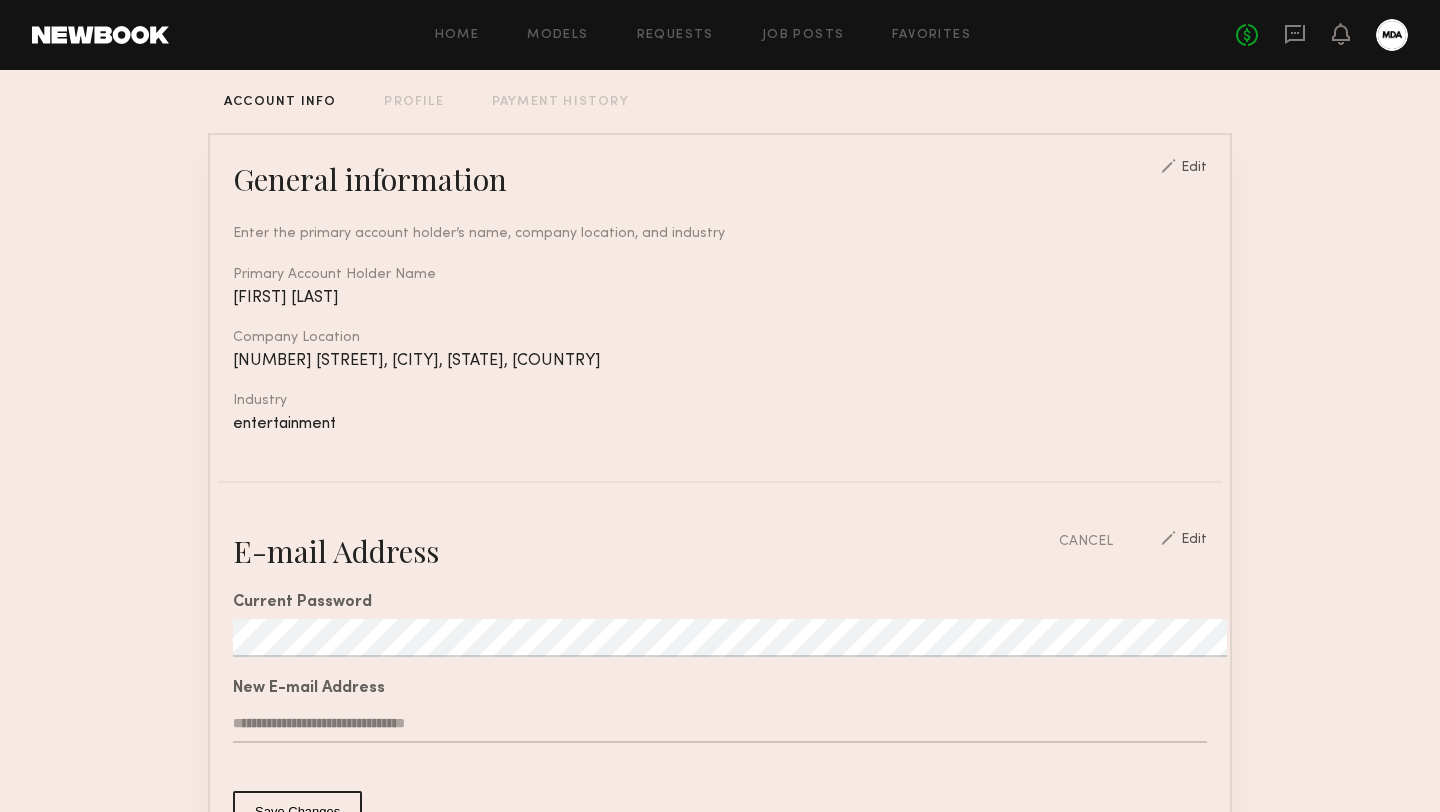 type on "**********" 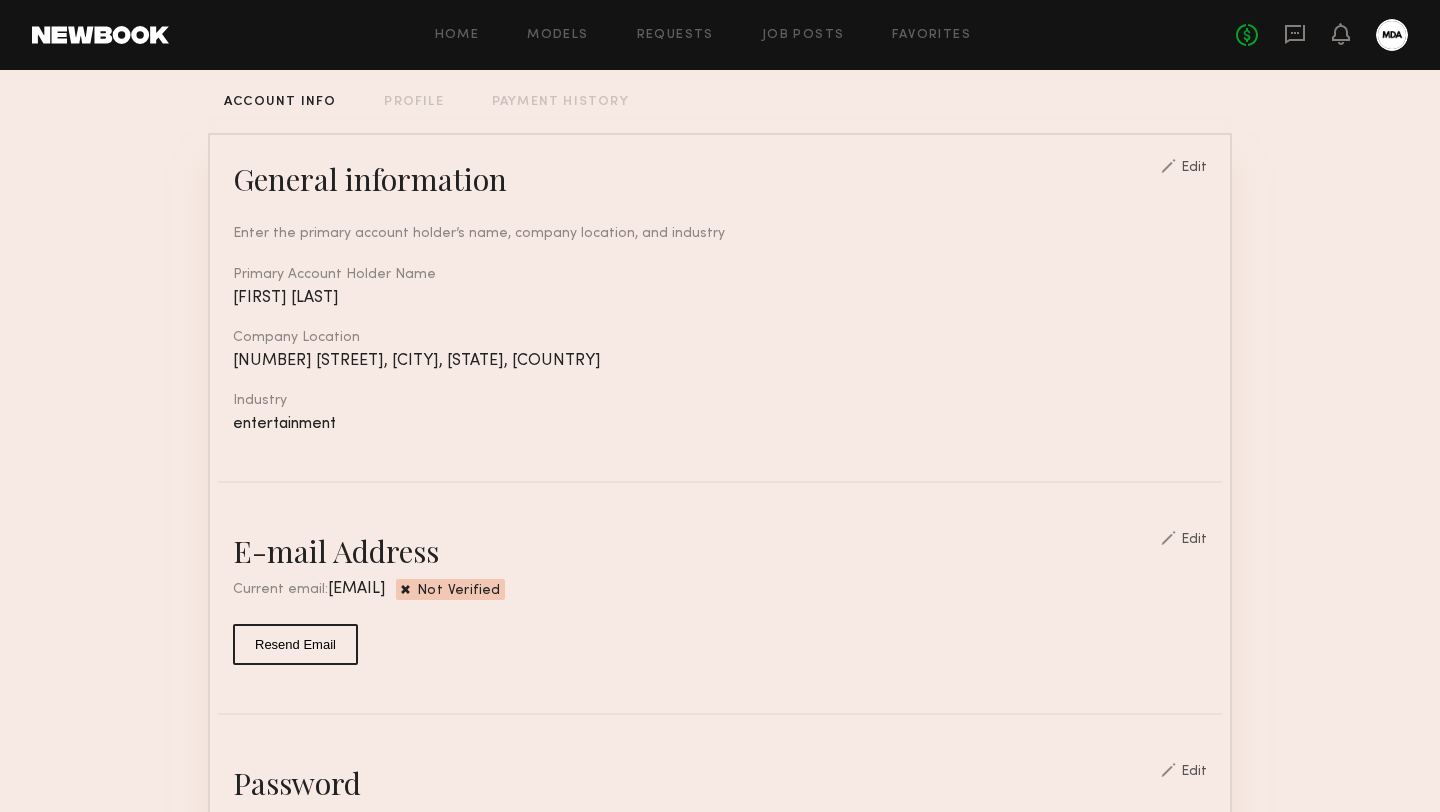 click on "PROFILE" 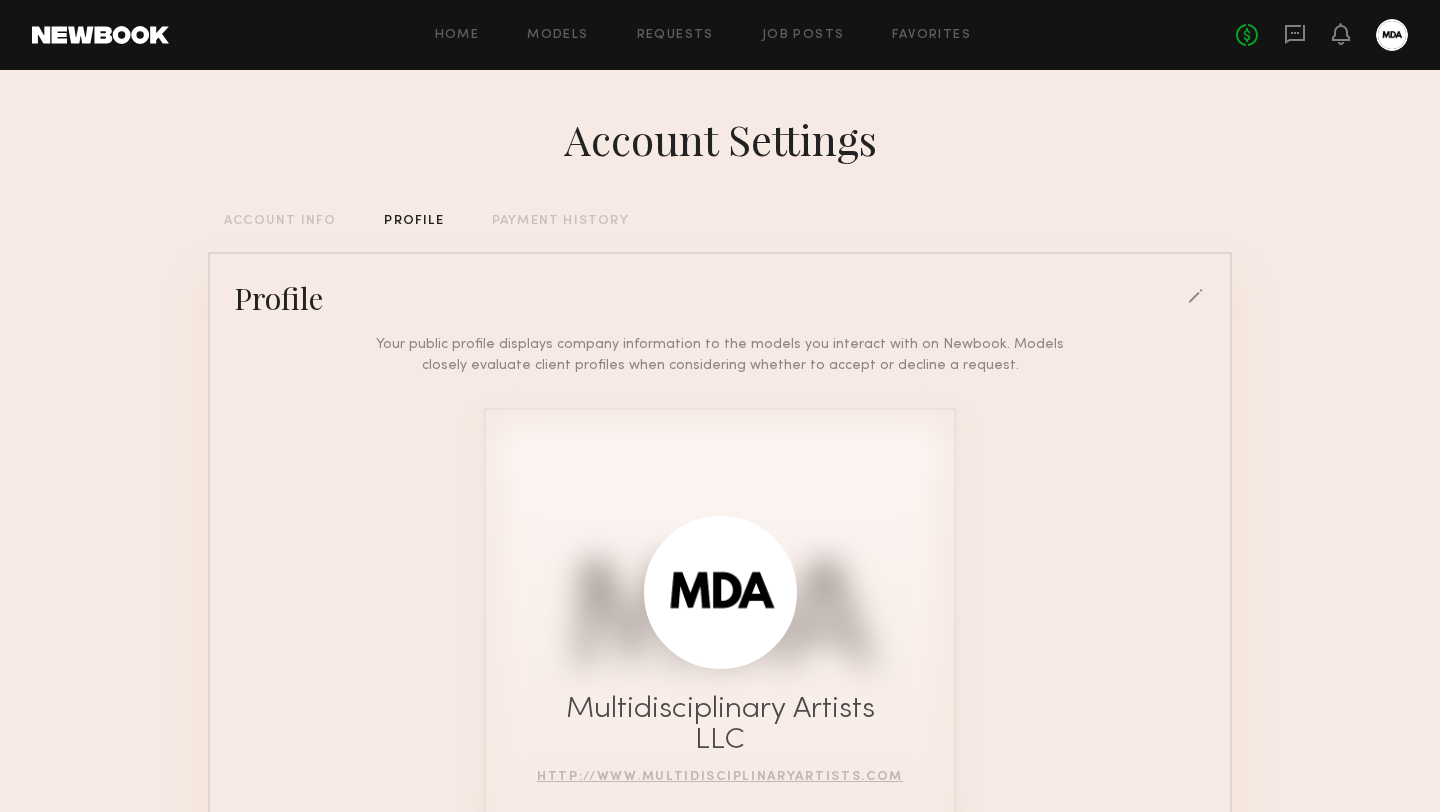 click on "Account Settings  ACCOUNT INFO   PROFILE   PAYMENT HISTORY  Profile  Your public profile displays company information to the models you interact with on Newbook. Models closely evaluate client profiles when considering whether to accept or decline a request.  Multidisciplinary Artists LLC http://www.multidisciplinaryartists.com Multidisciplinary Artists is a contemporary floral design atelier and concept house inspired by art, architecture, and the poetry of arrangement." 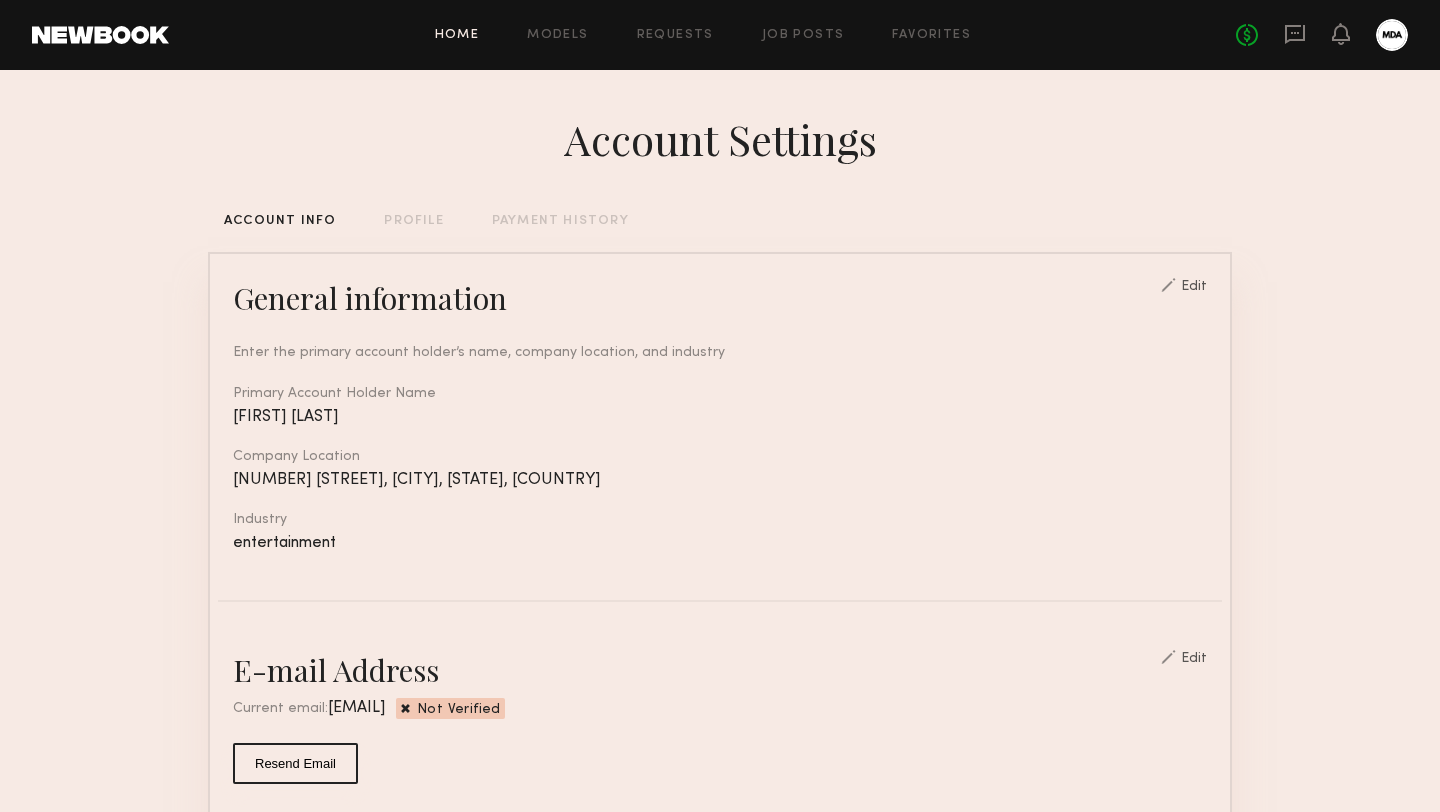 click on "Home" 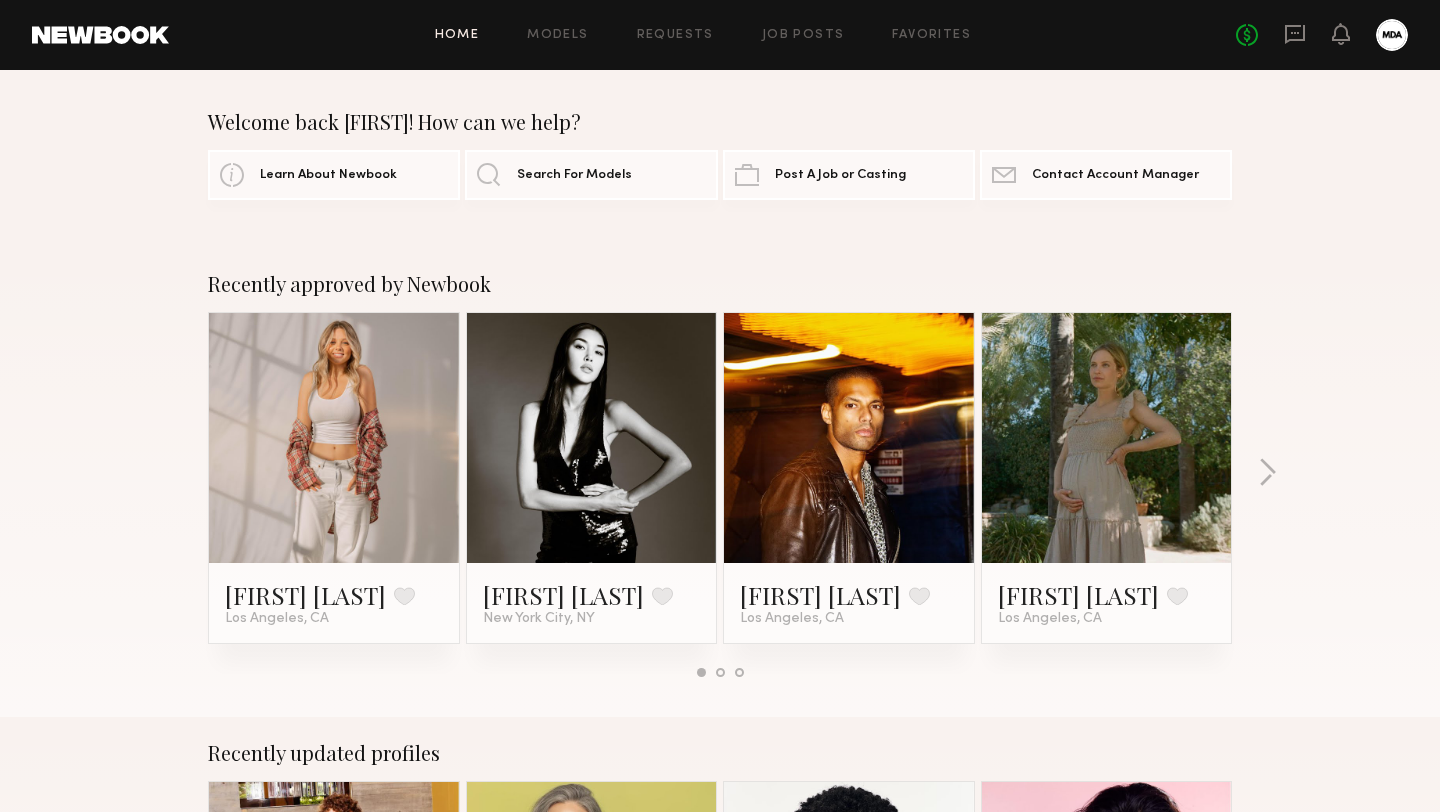 click 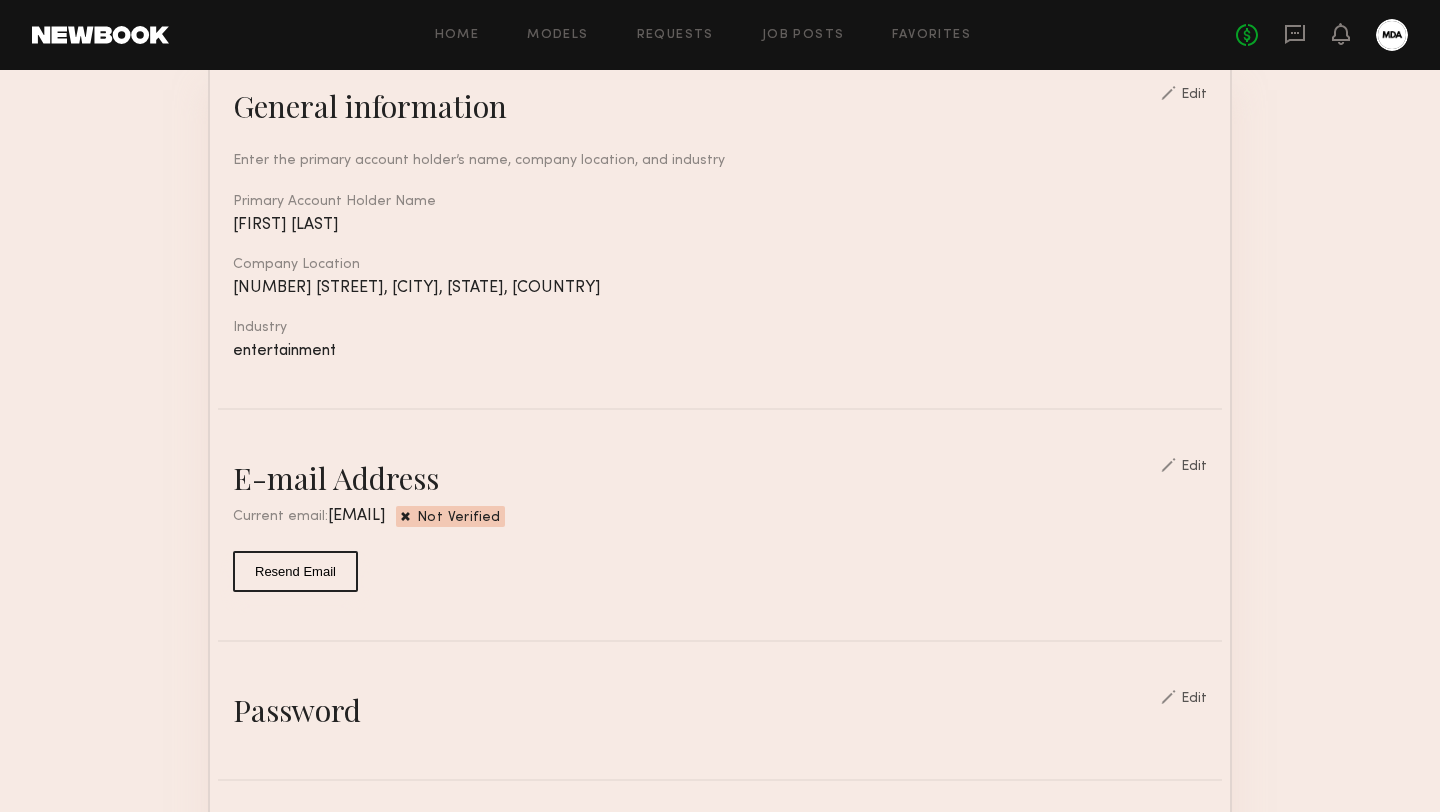 scroll, scrollTop: 0, scrollLeft: 0, axis: both 